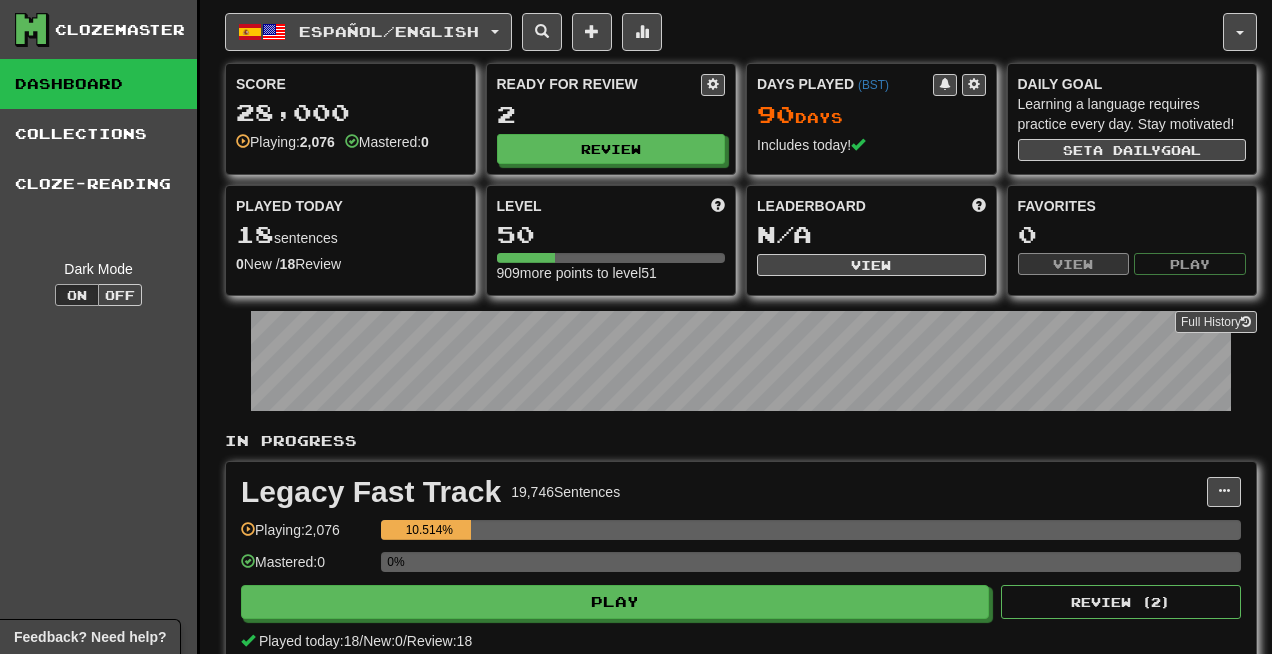 scroll, scrollTop: 0, scrollLeft: 0, axis: both 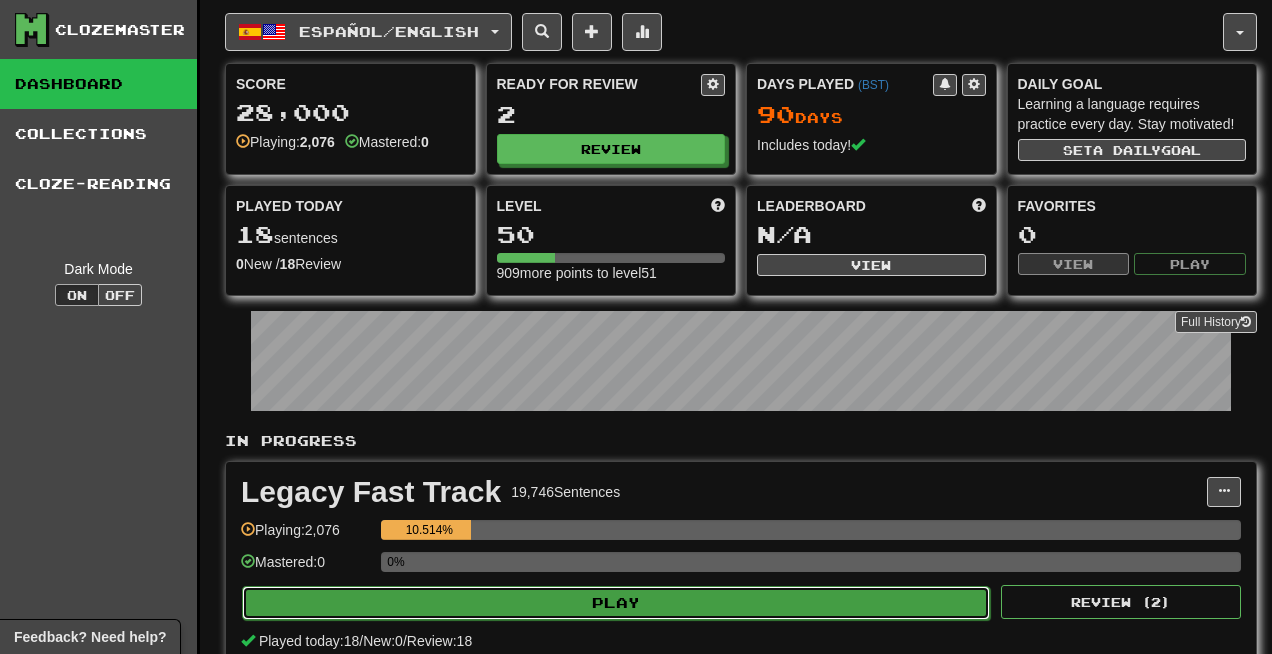 click on "Play" at bounding box center [616, 603] 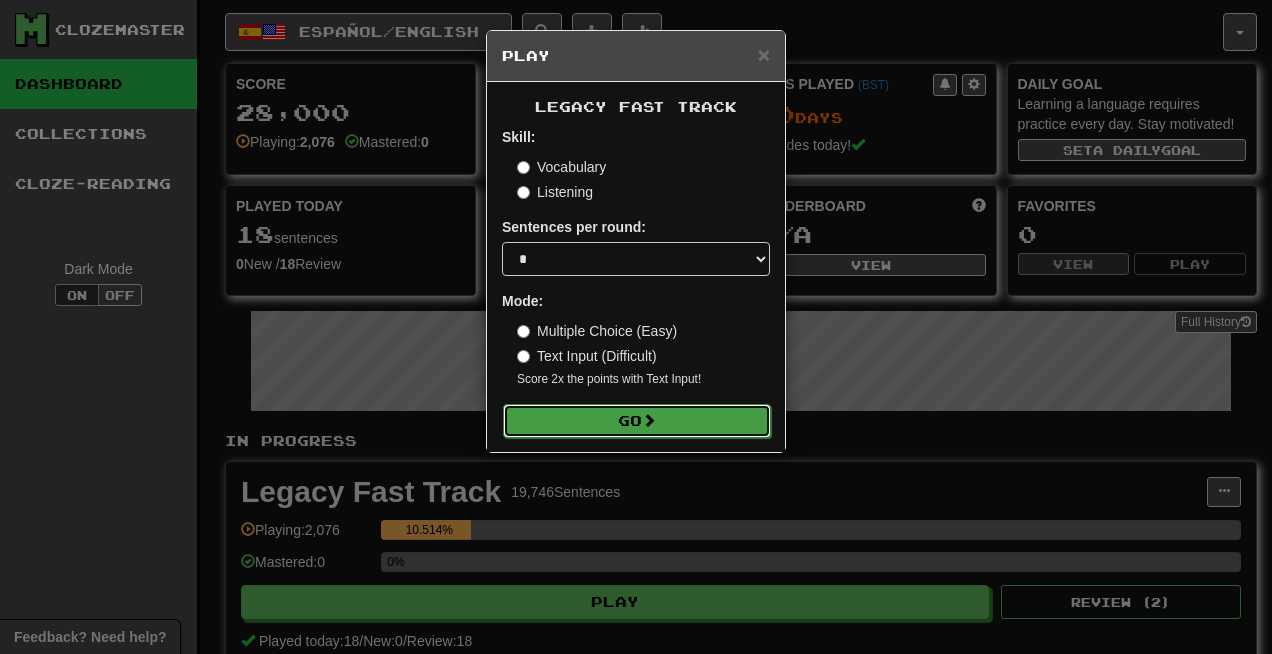 click on "Go" at bounding box center [637, 421] 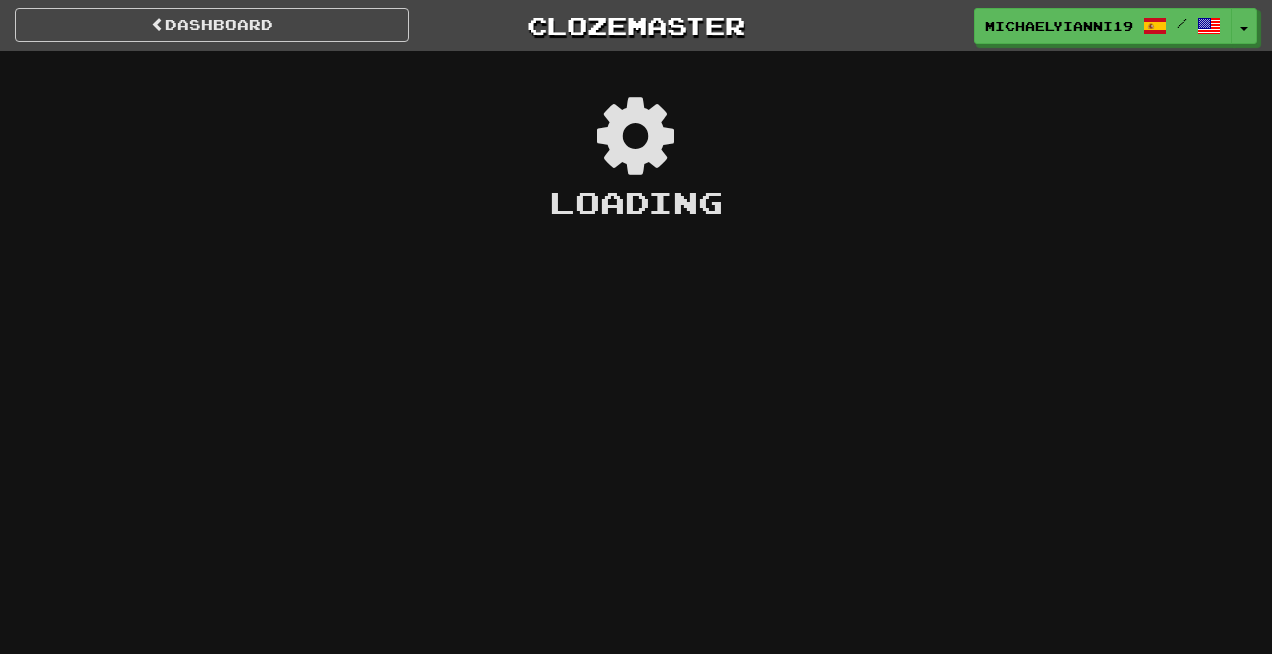 scroll, scrollTop: 0, scrollLeft: 0, axis: both 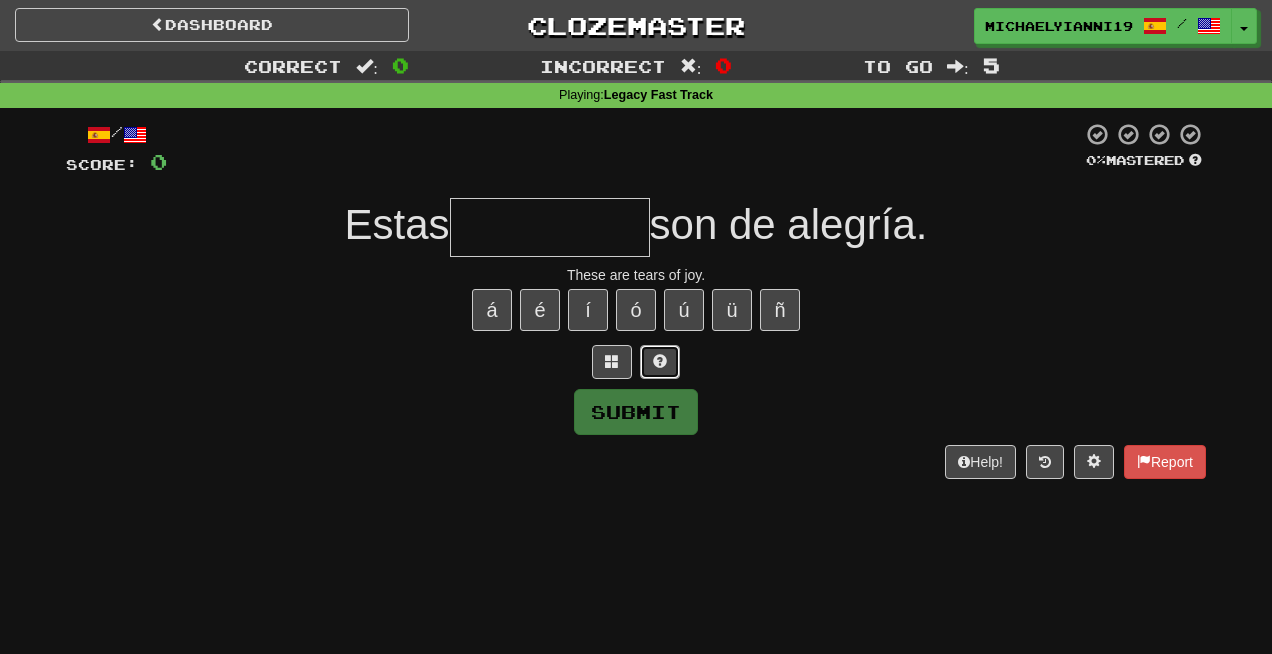 click at bounding box center (660, 362) 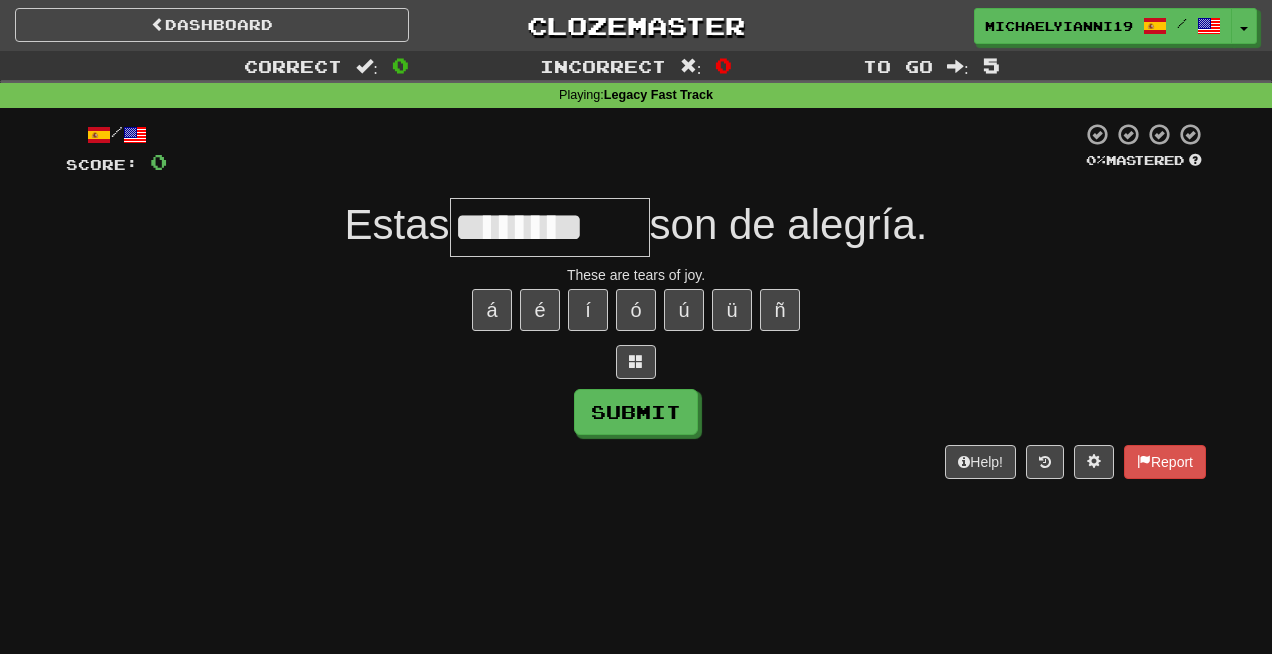 type on "********" 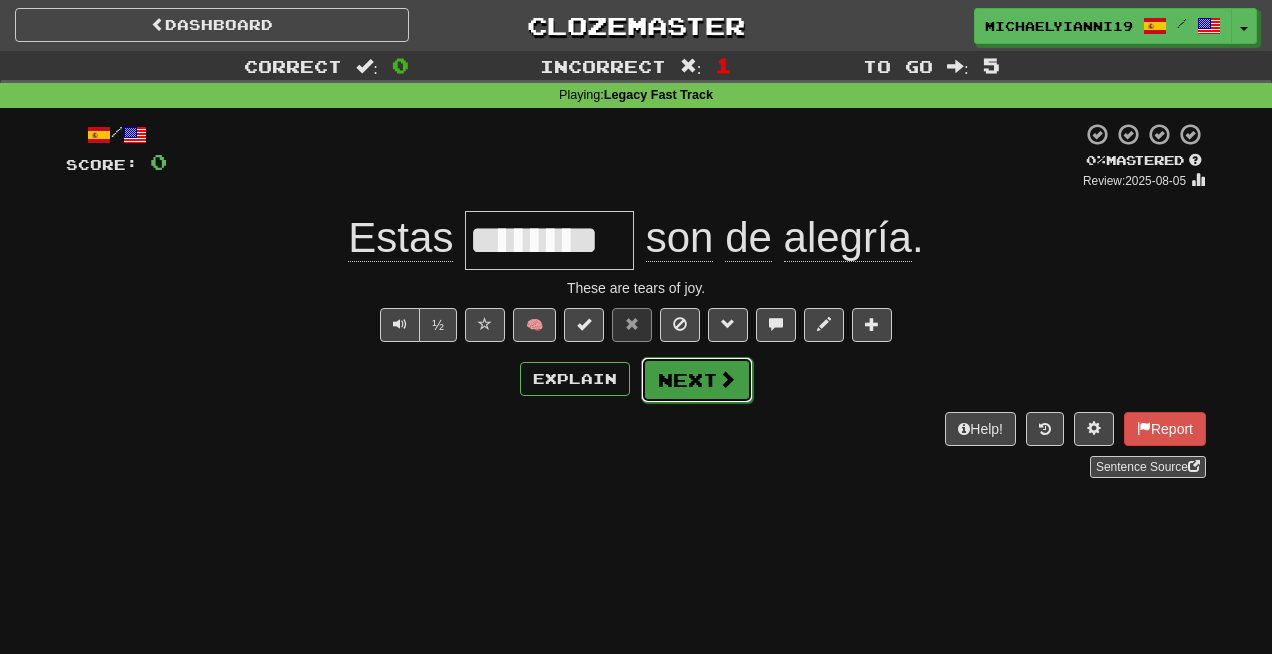 click on "Next" at bounding box center (697, 380) 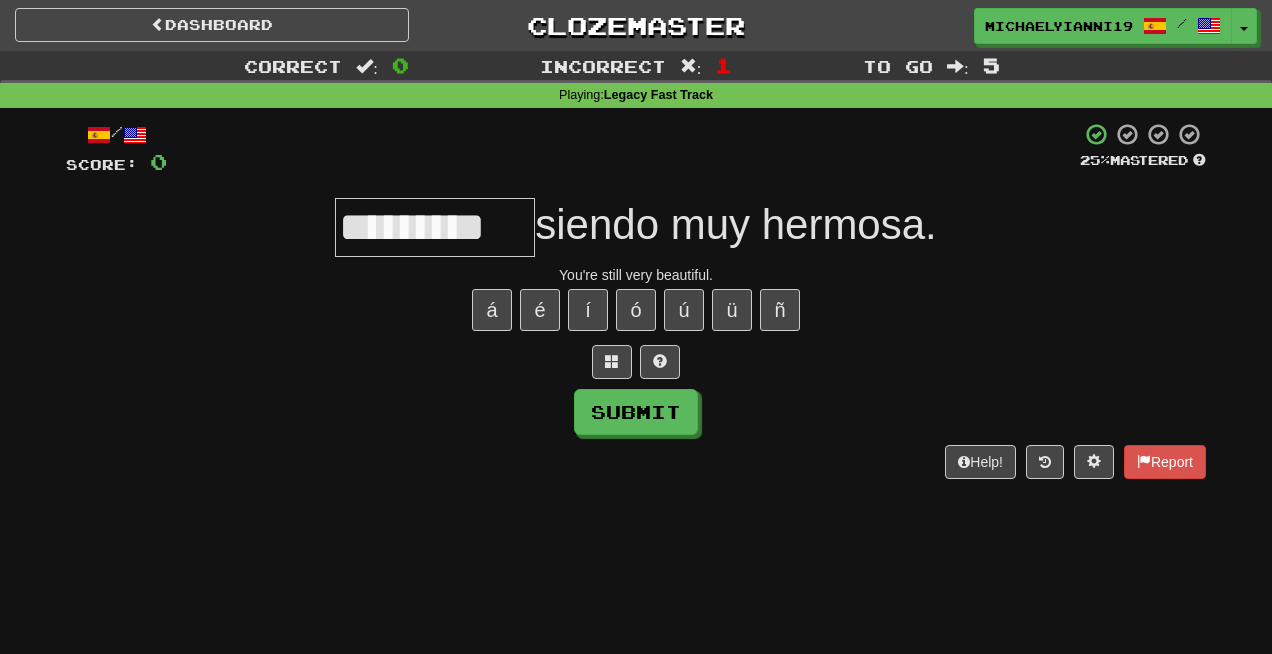 type on "******" 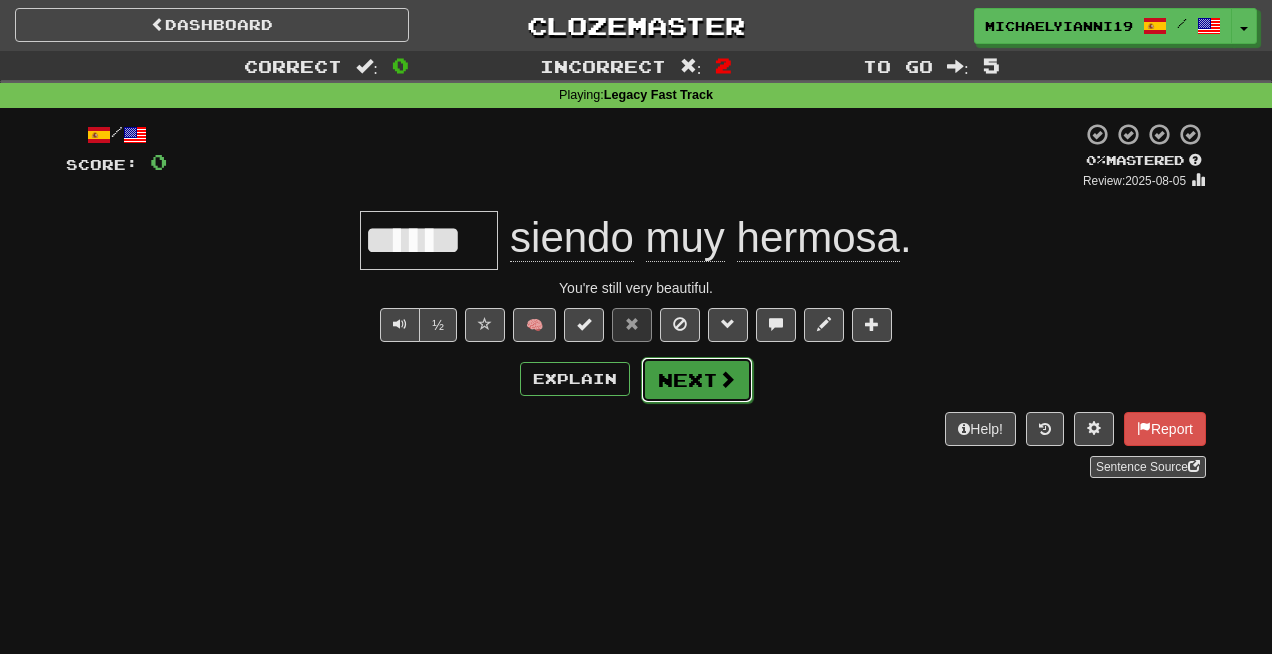 click on "Next" at bounding box center [697, 380] 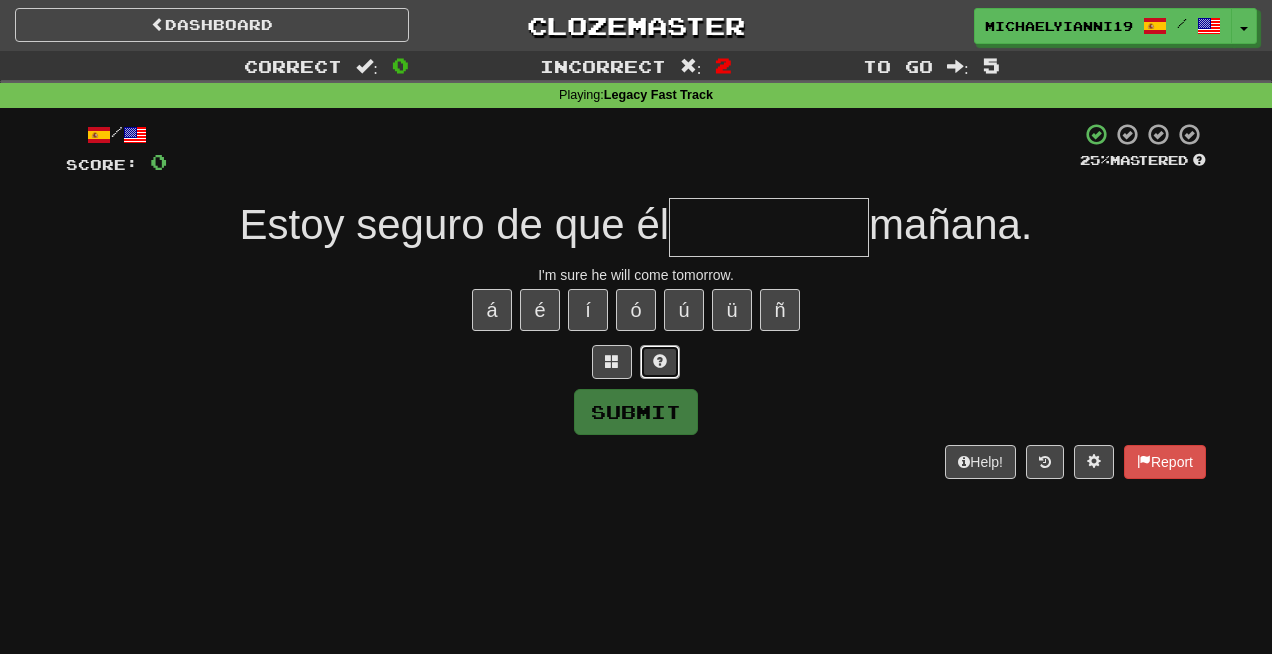 click at bounding box center (660, 362) 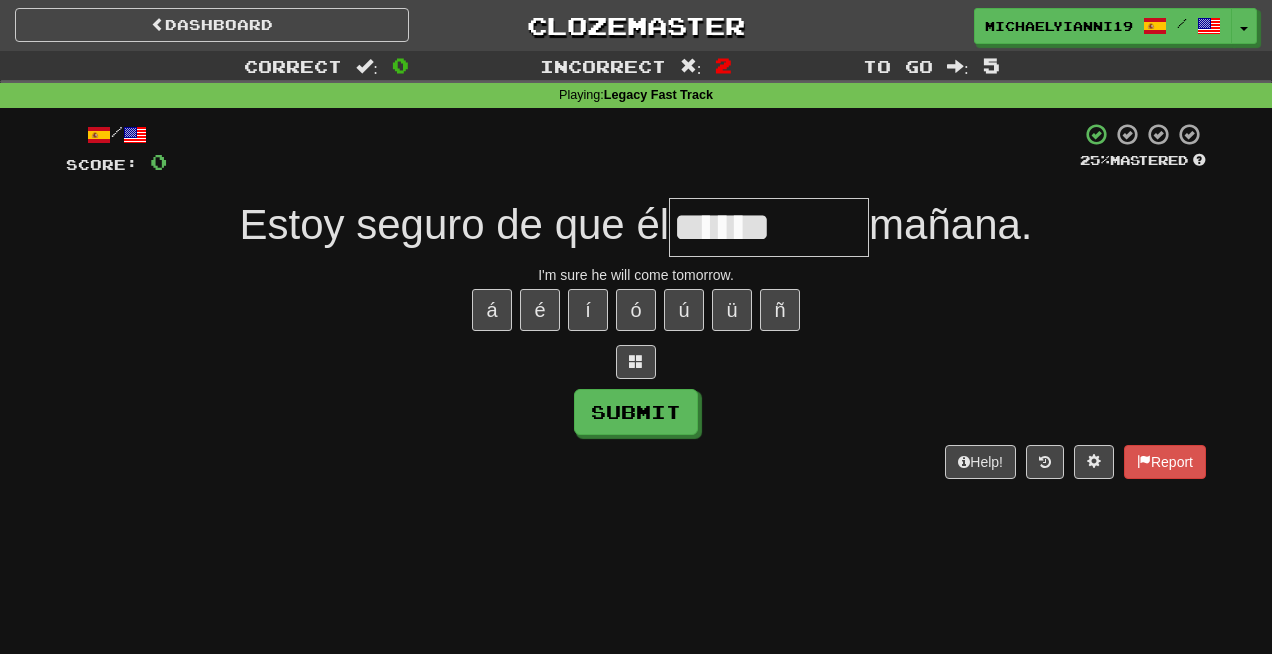type on "******" 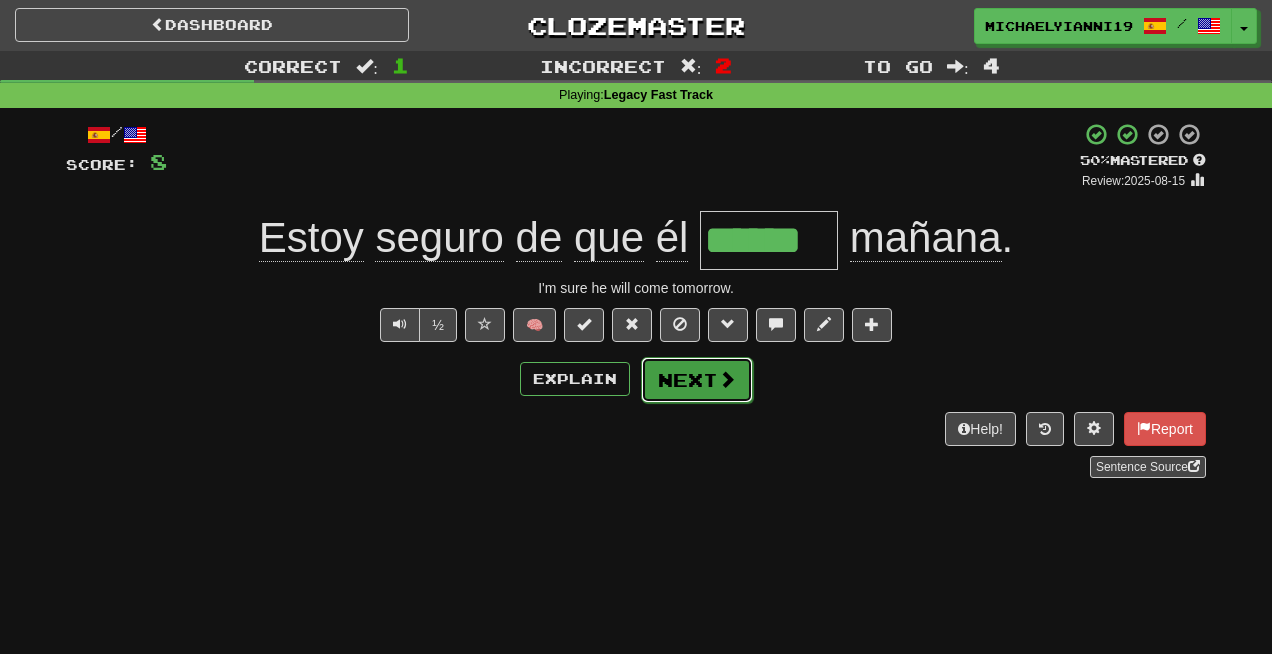 click on "Next" at bounding box center [697, 380] 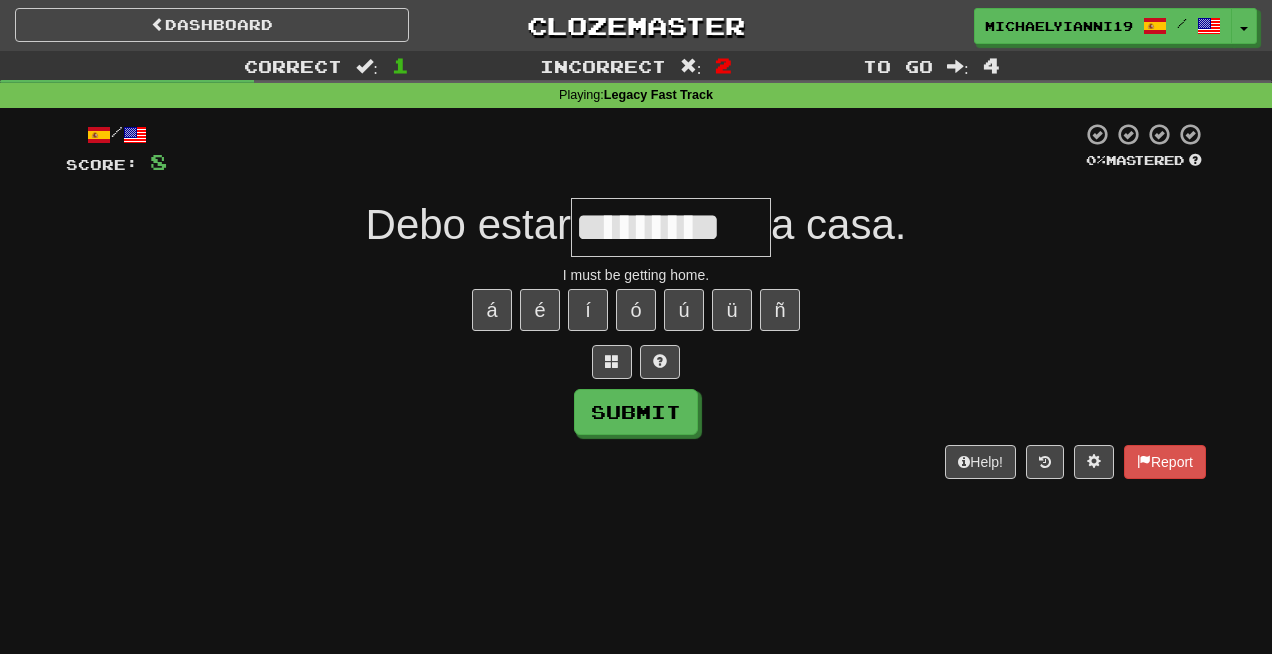 type on "********" 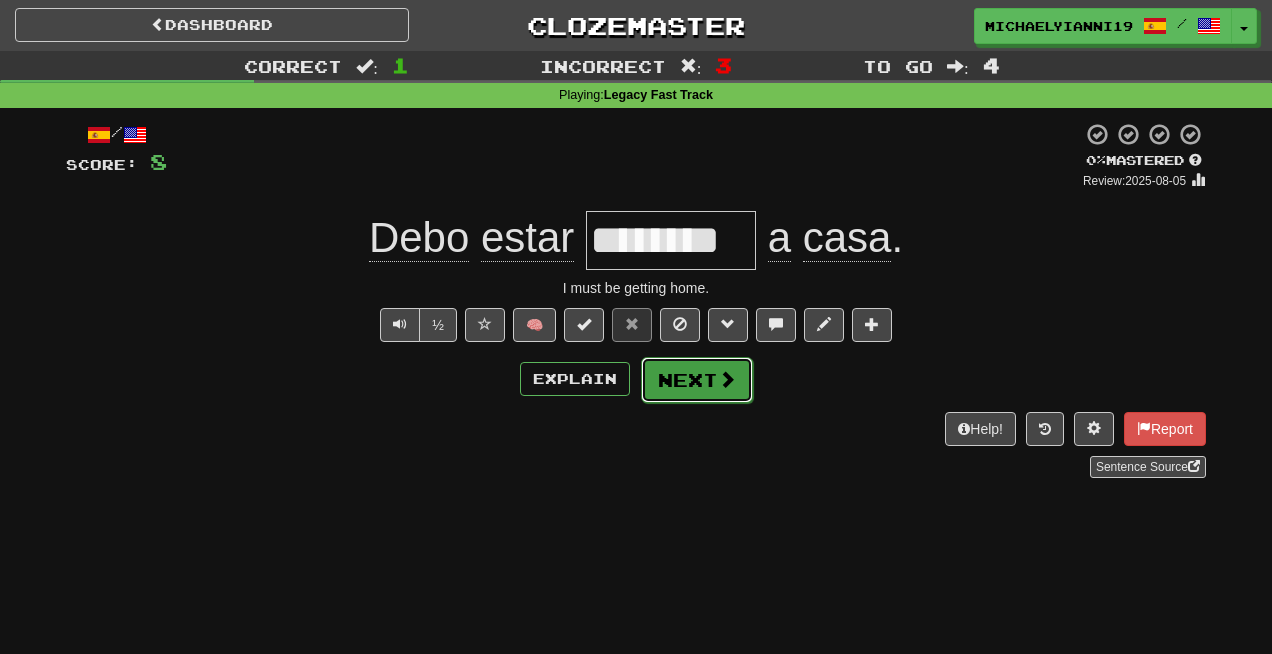 click on "Next" at bounding box center [697, 380] 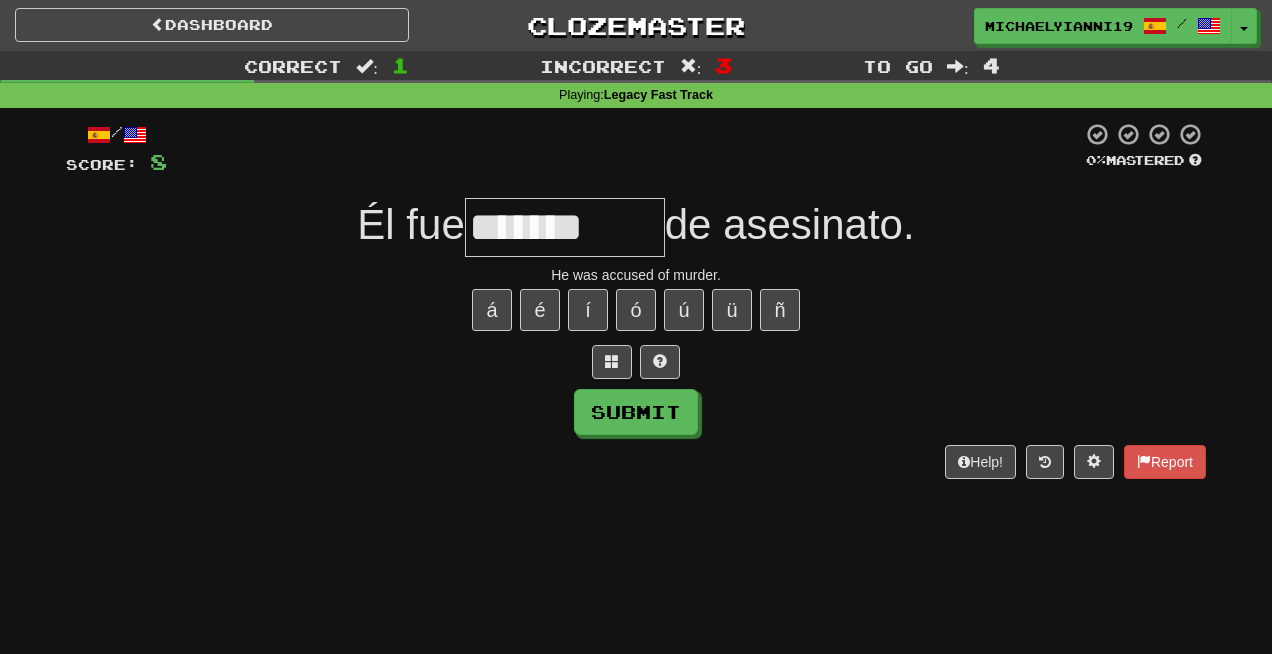 type on "*******" 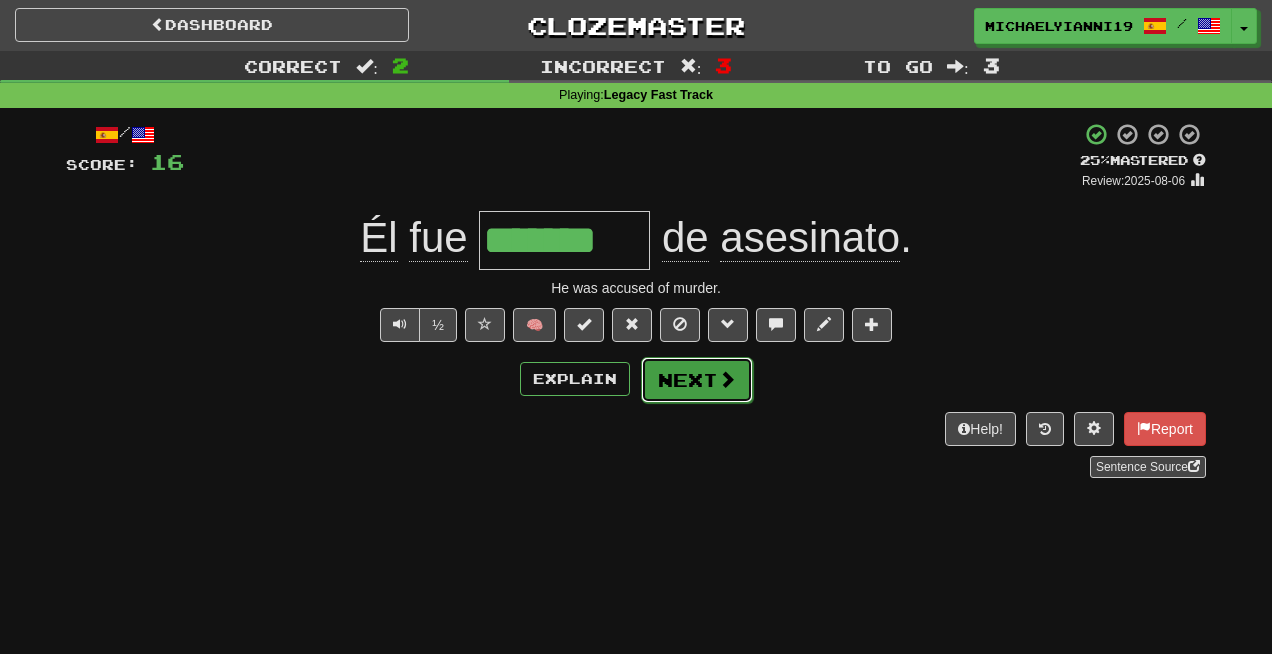 click on "Next" at bounding box center (697, 380) 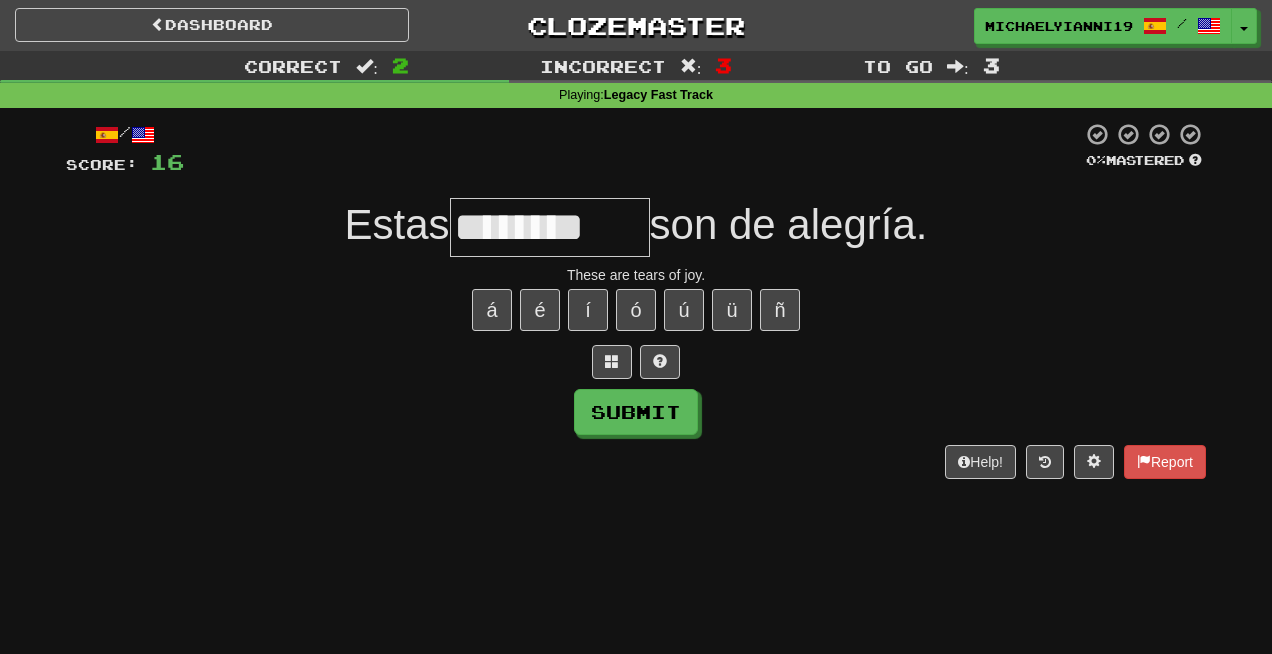 type on "********" 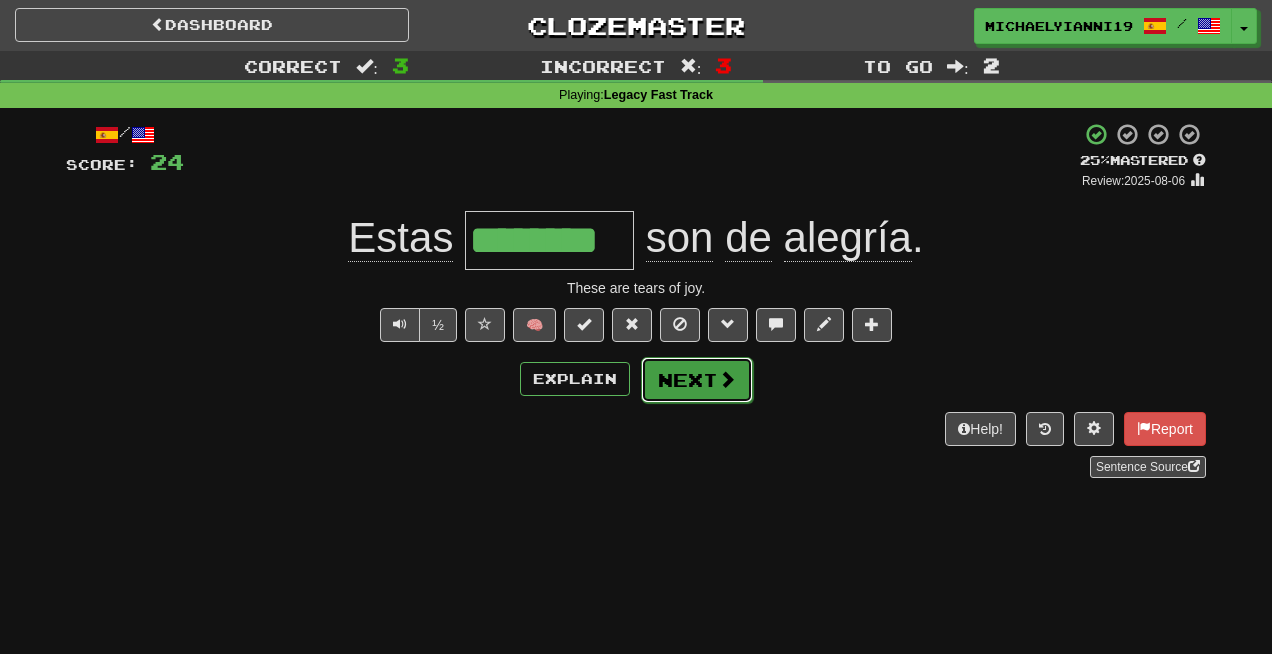click on "Next" at bounding box center (697, 380) 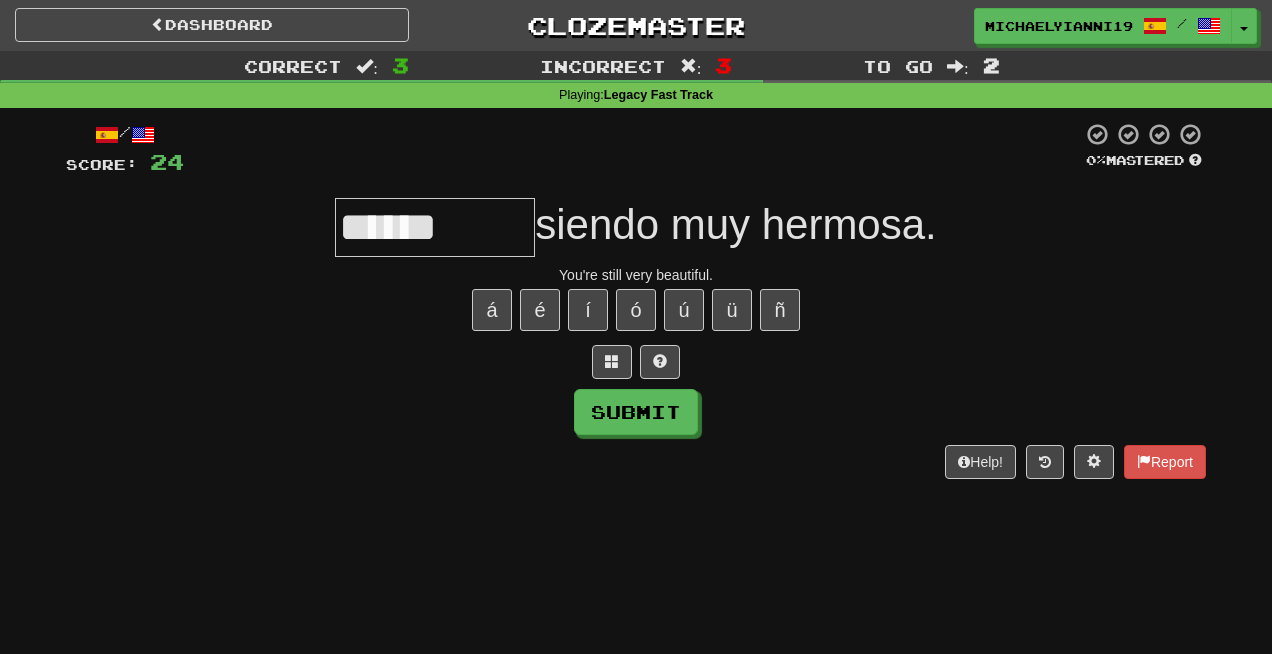type on "******" 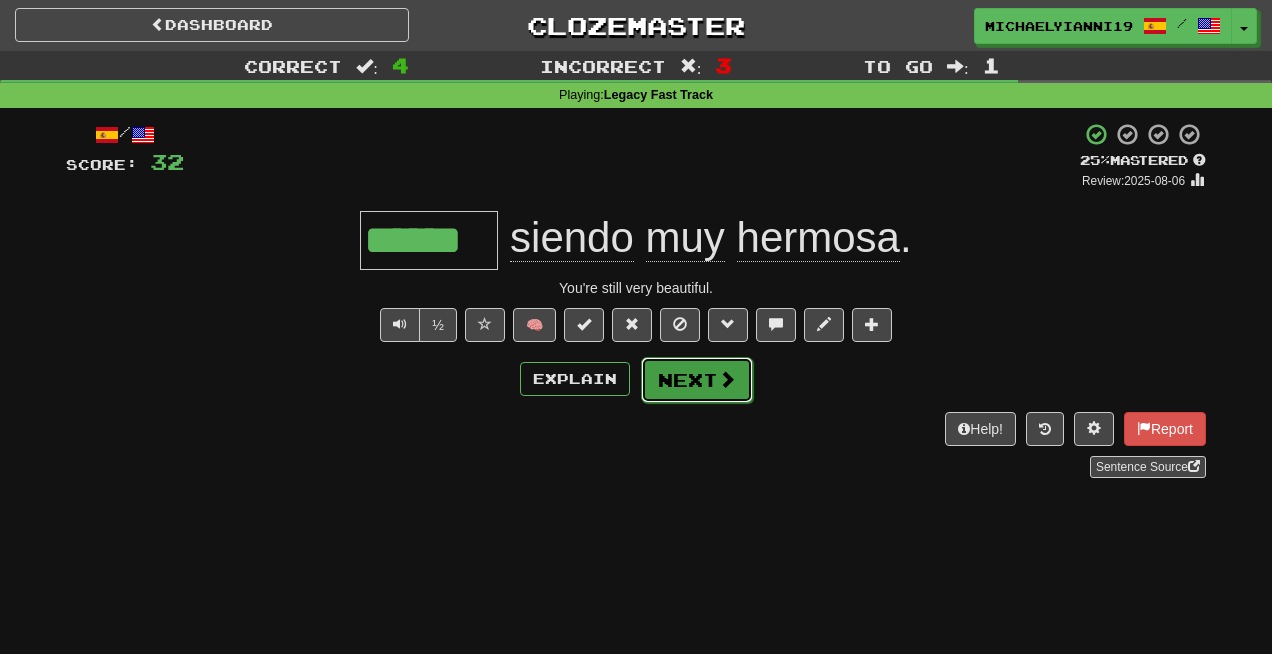 click on "Next" at bounding box center [697, 380] 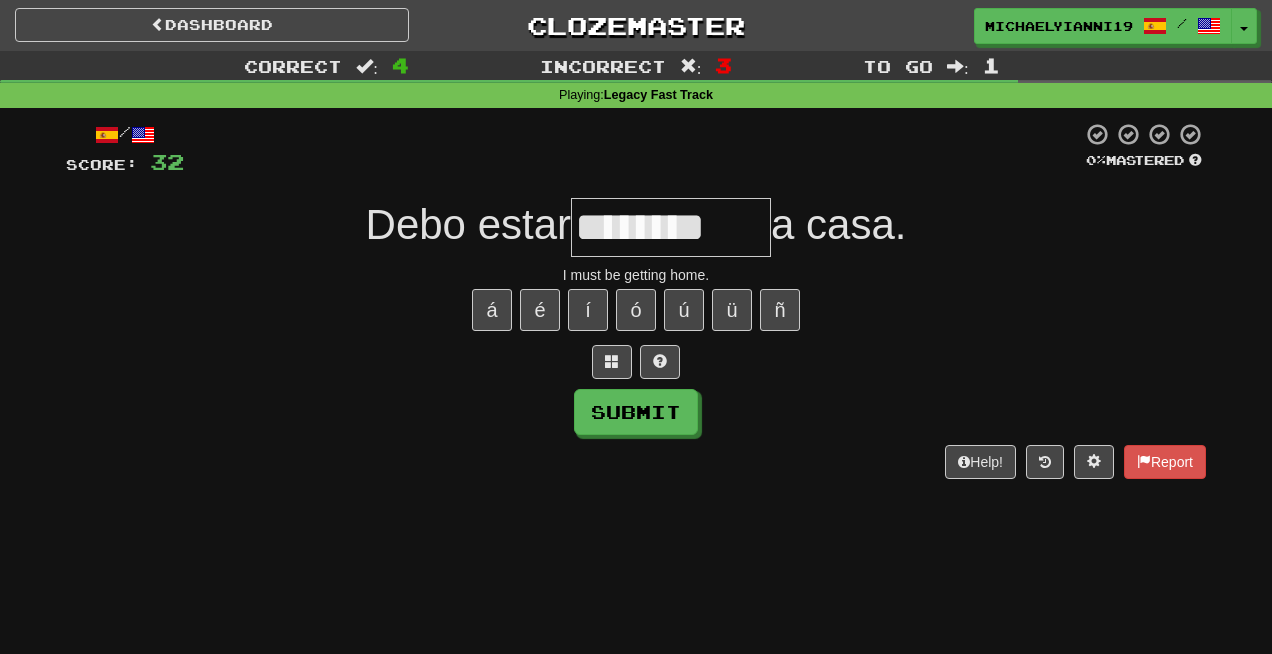 type on "********" 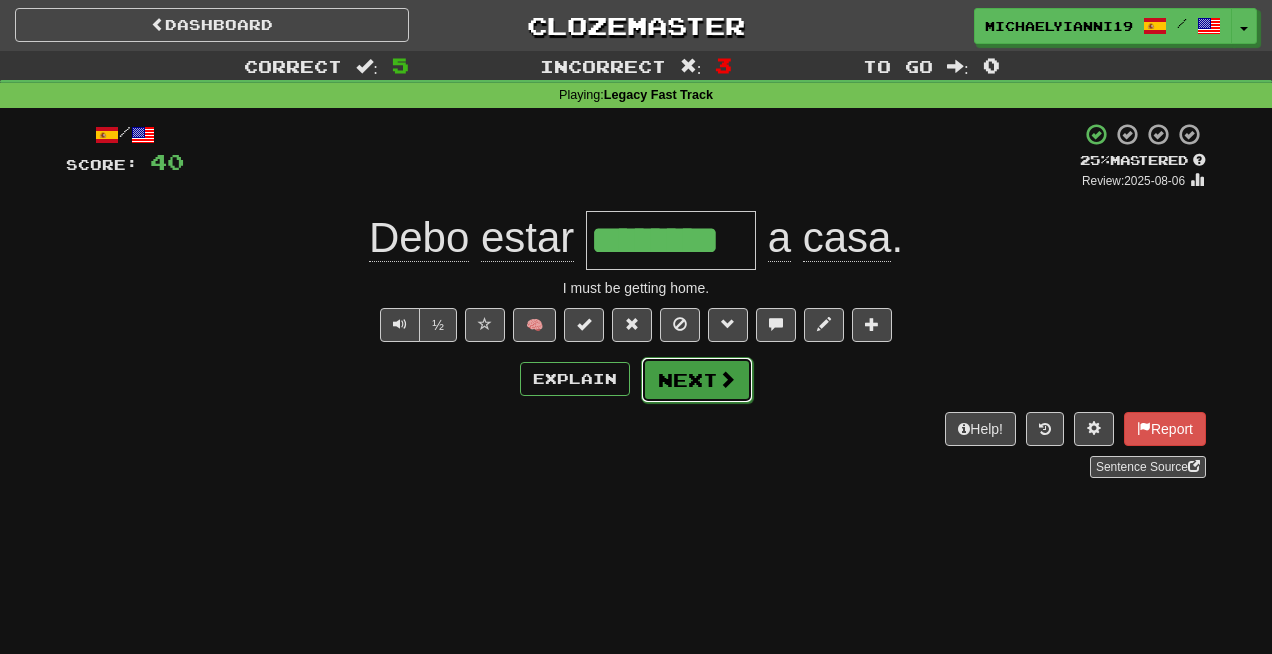 click on "Next" at bounding box center (697, 380) 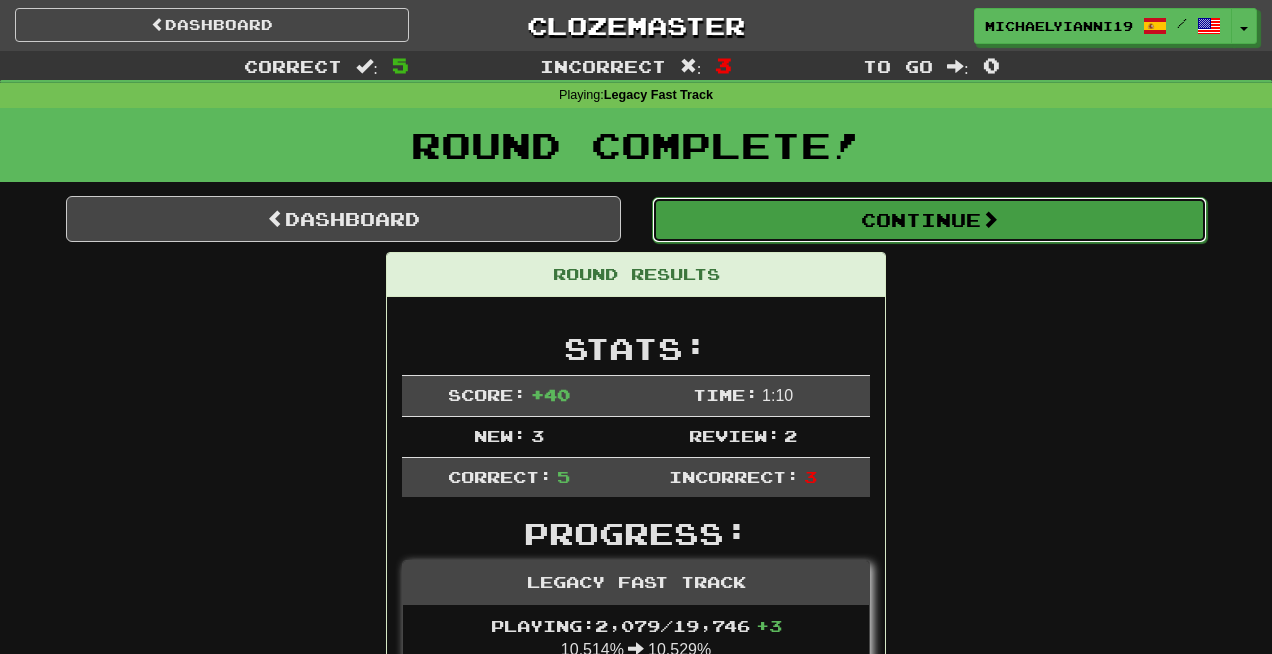 click on "Continue" at bounding box center [929, 220] 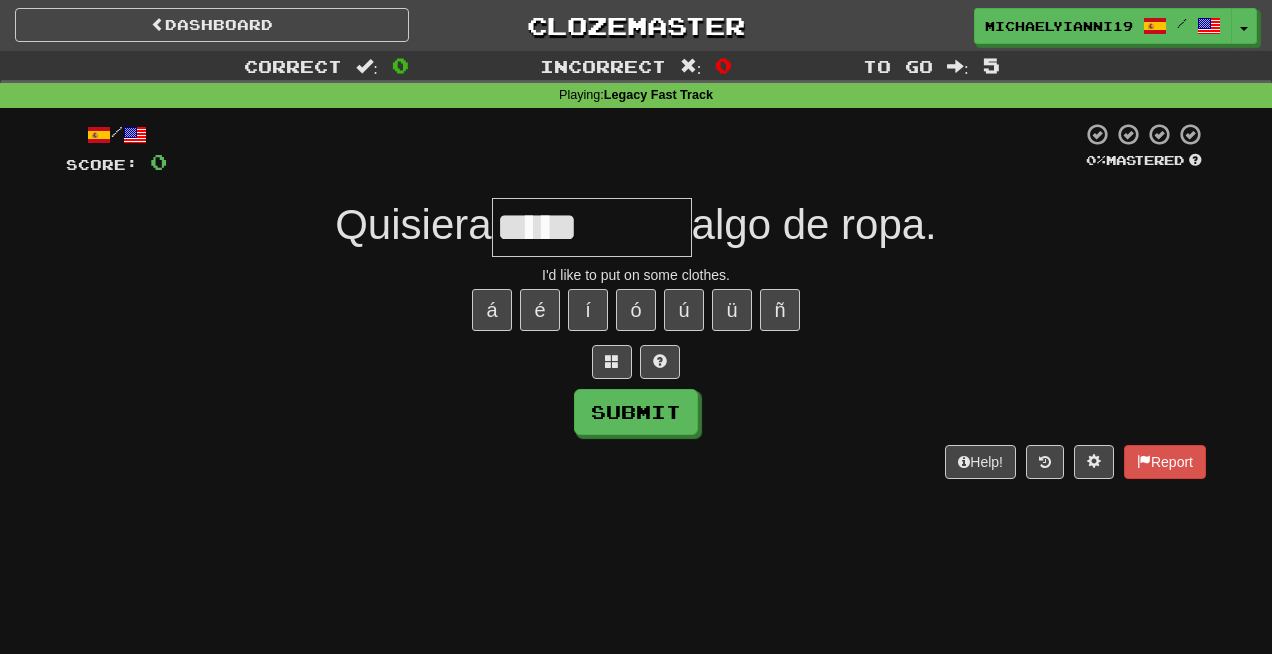 type on "*******" 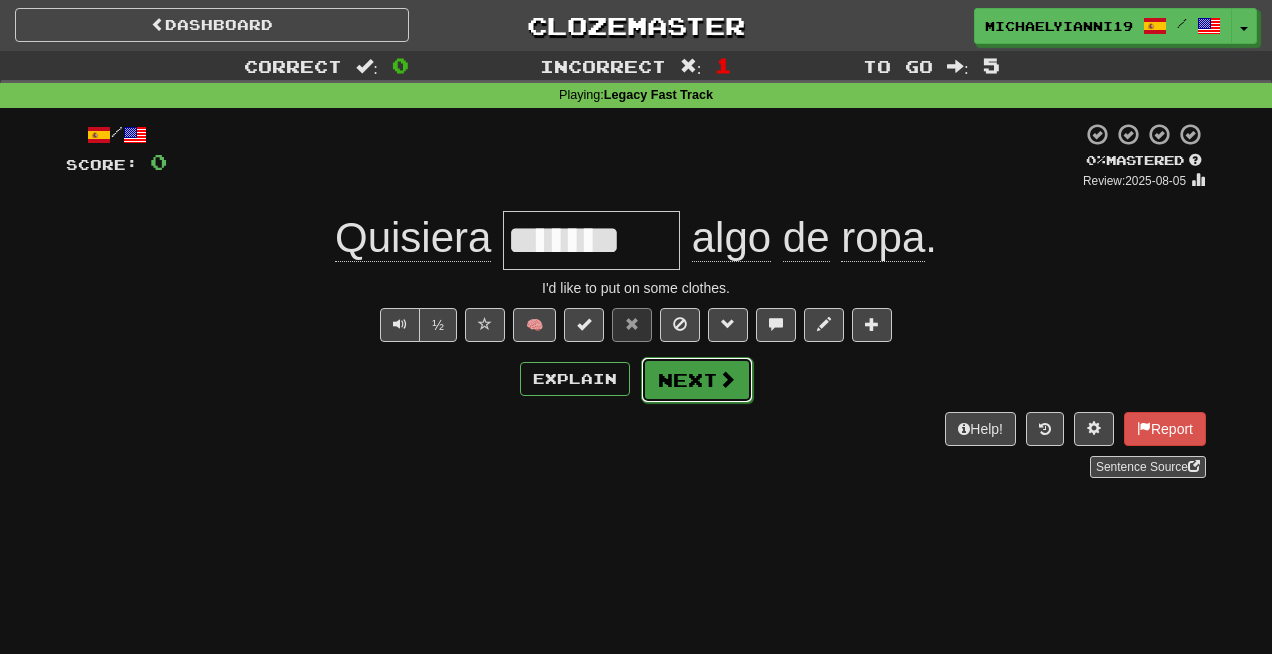 click on "Next" at bounding box center (697, 380) 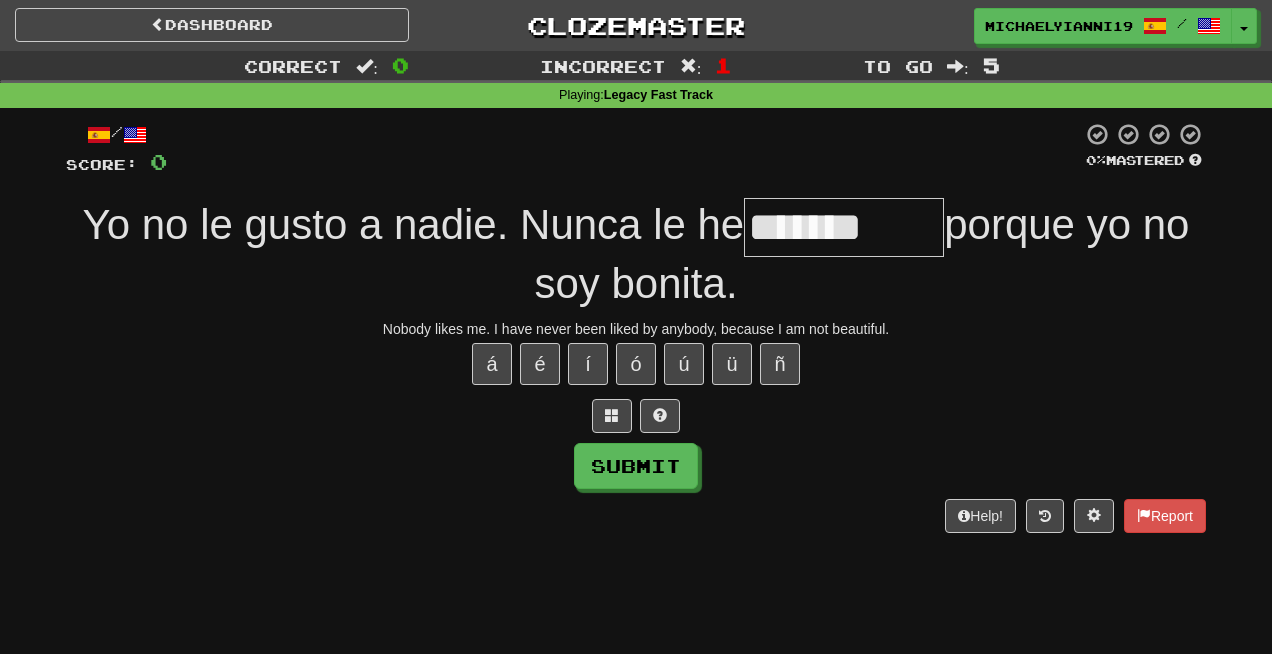 type on "*******" 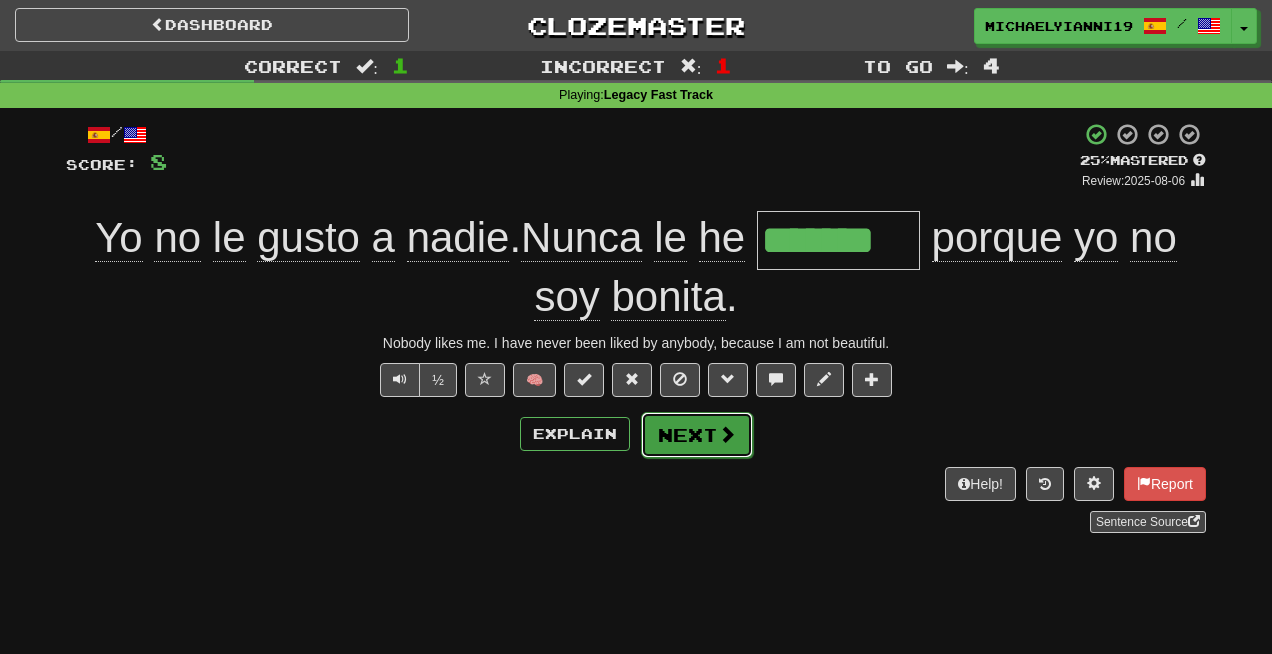 click on "Next" at bounding box center [697, 435] 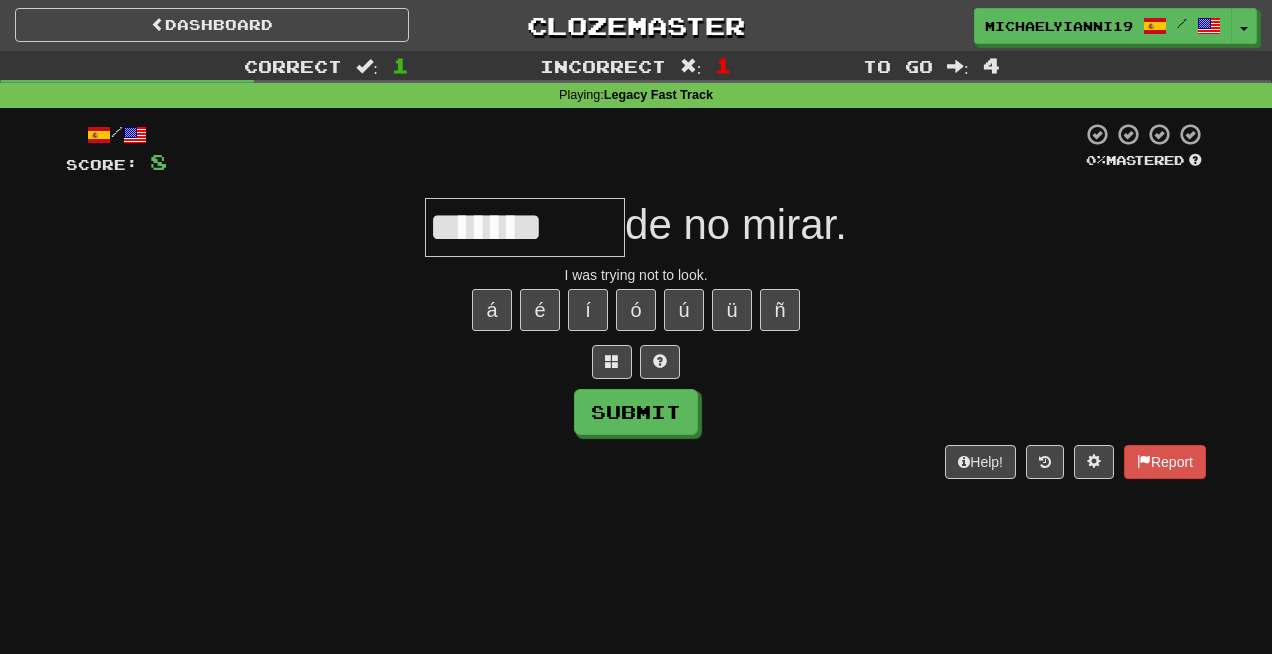 type on "*******" 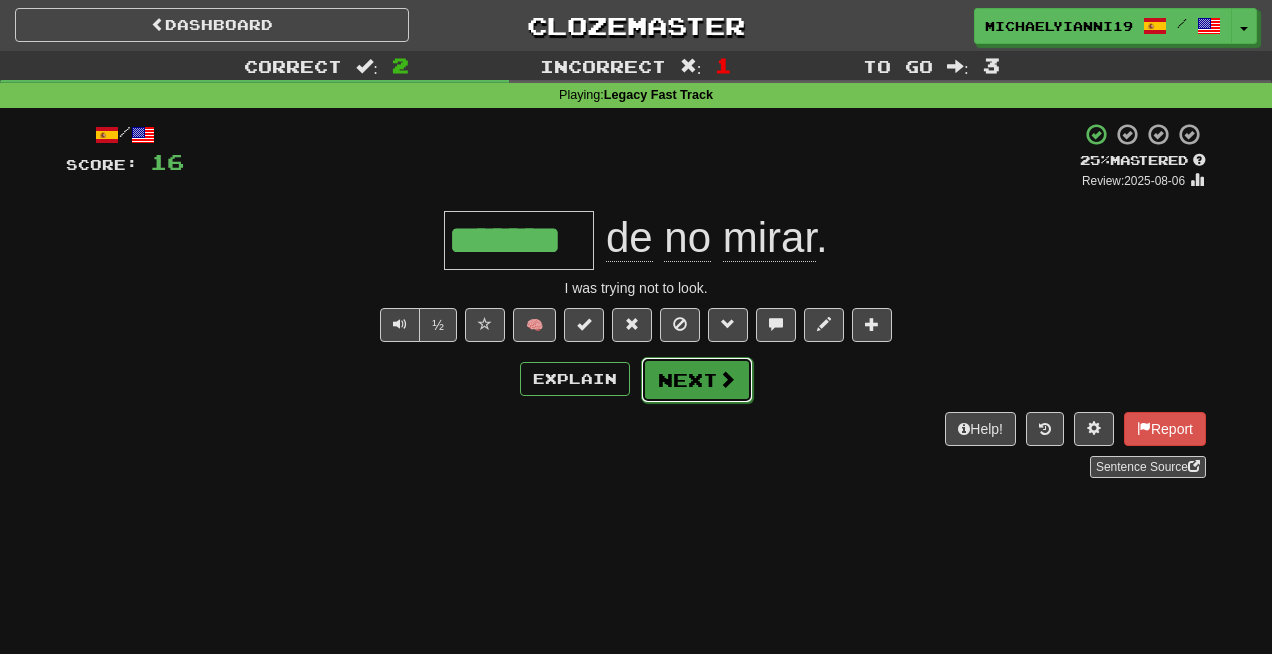 click on "Next" at bounding box center [697, 380] 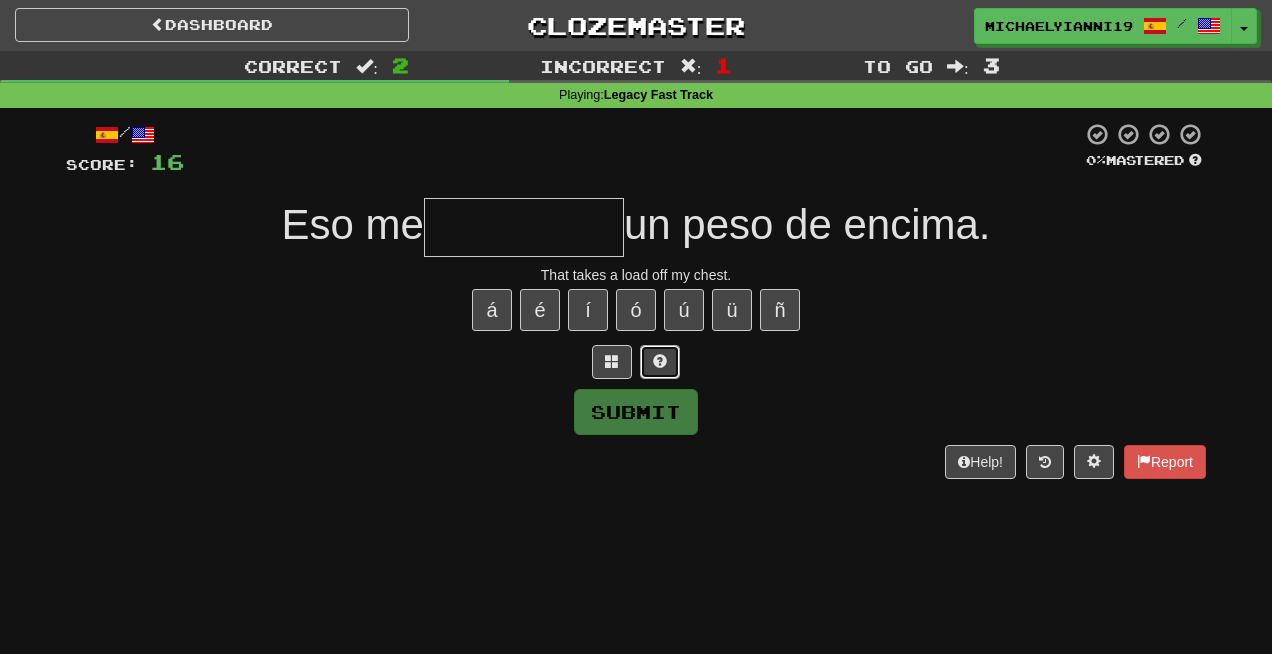 click at bounding box center (660, 362) 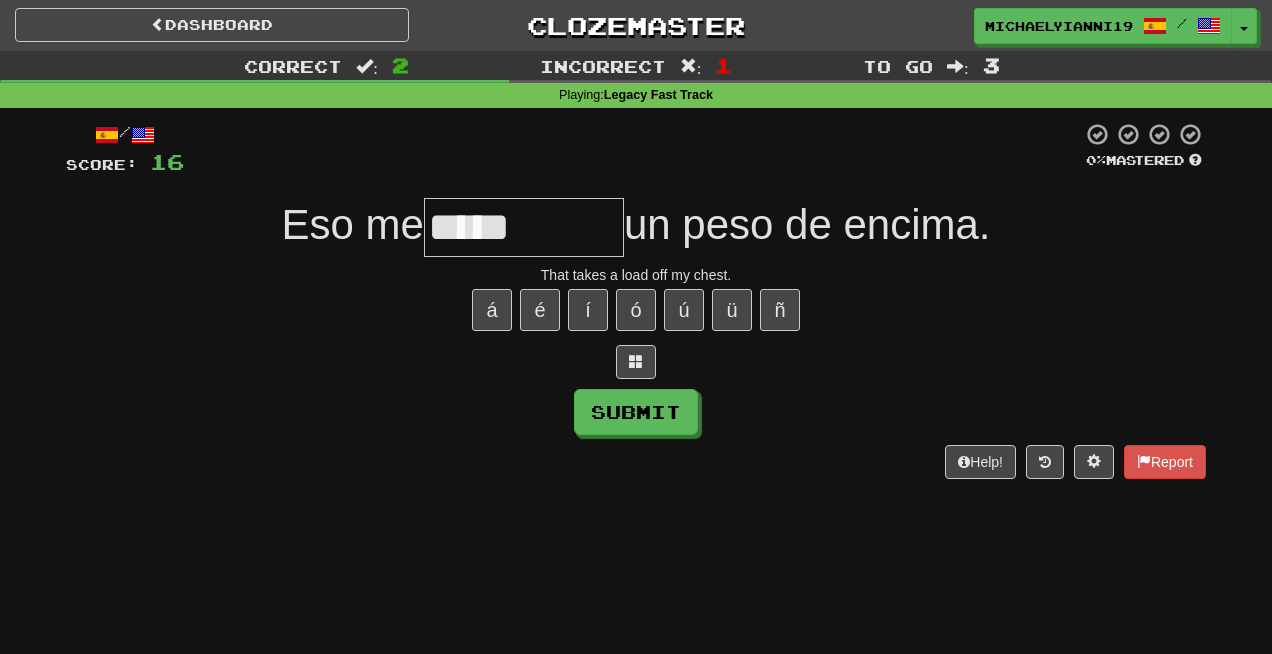 type on "*****" 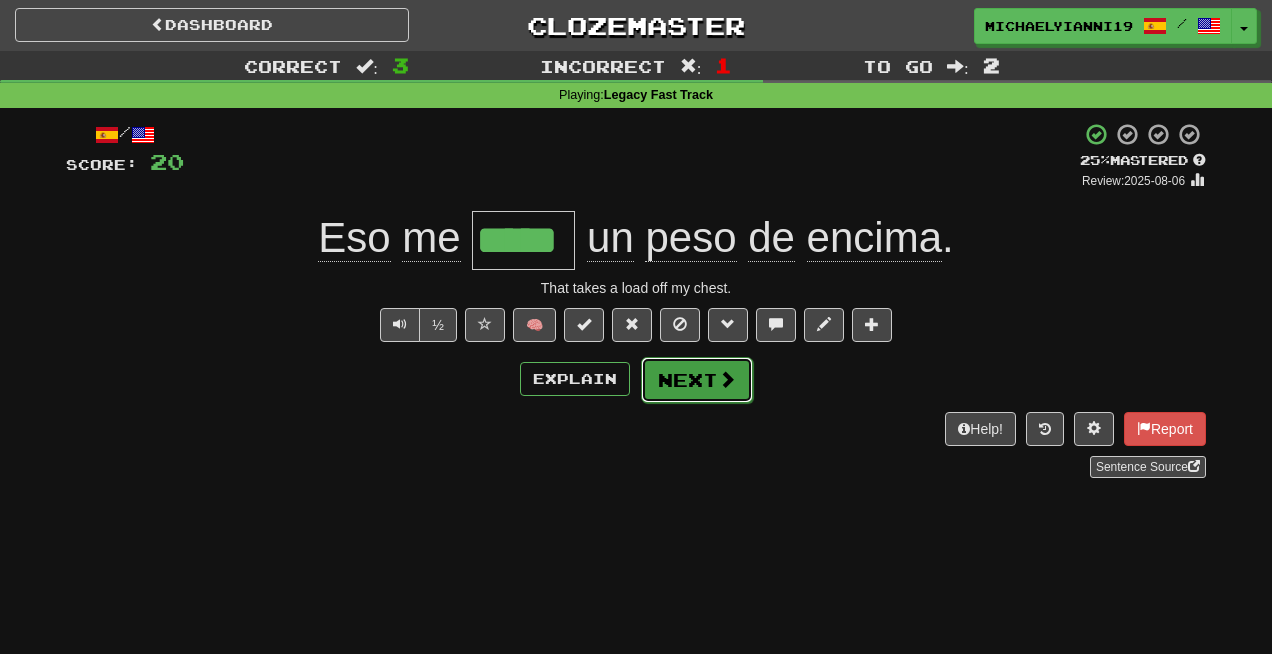 click on "Next" at bounding box center [697, 380] 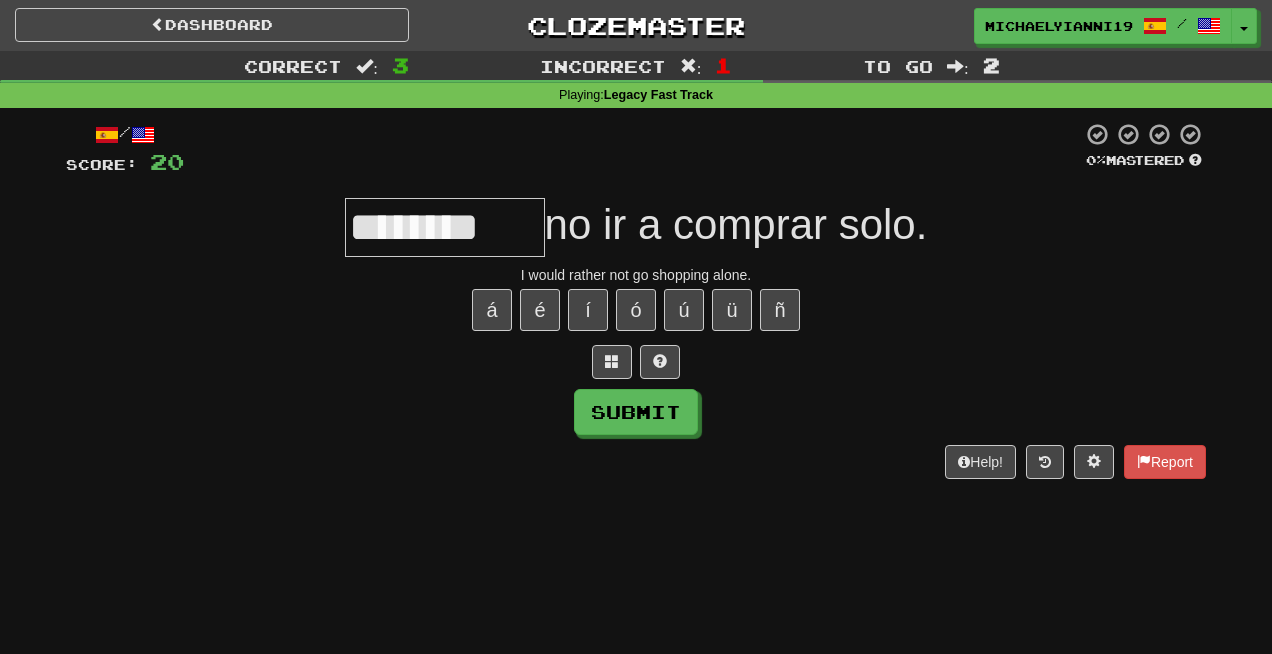 type on "**********" 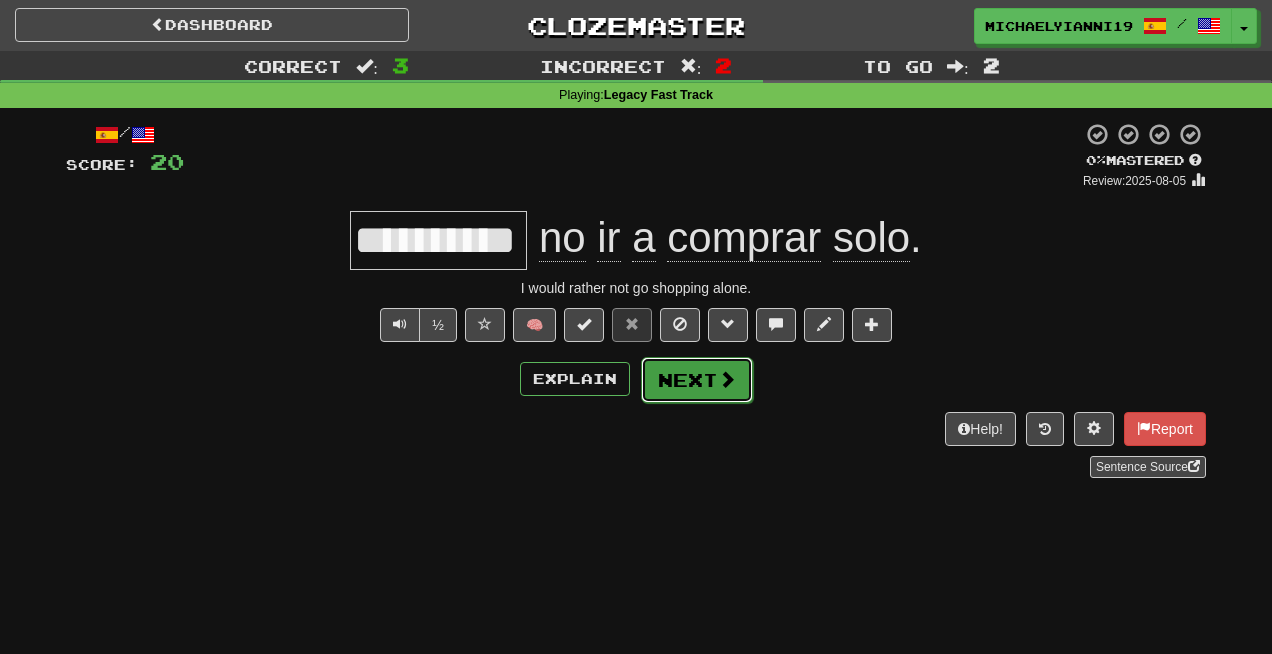 click on "Next" at bounding box center (697, 380) 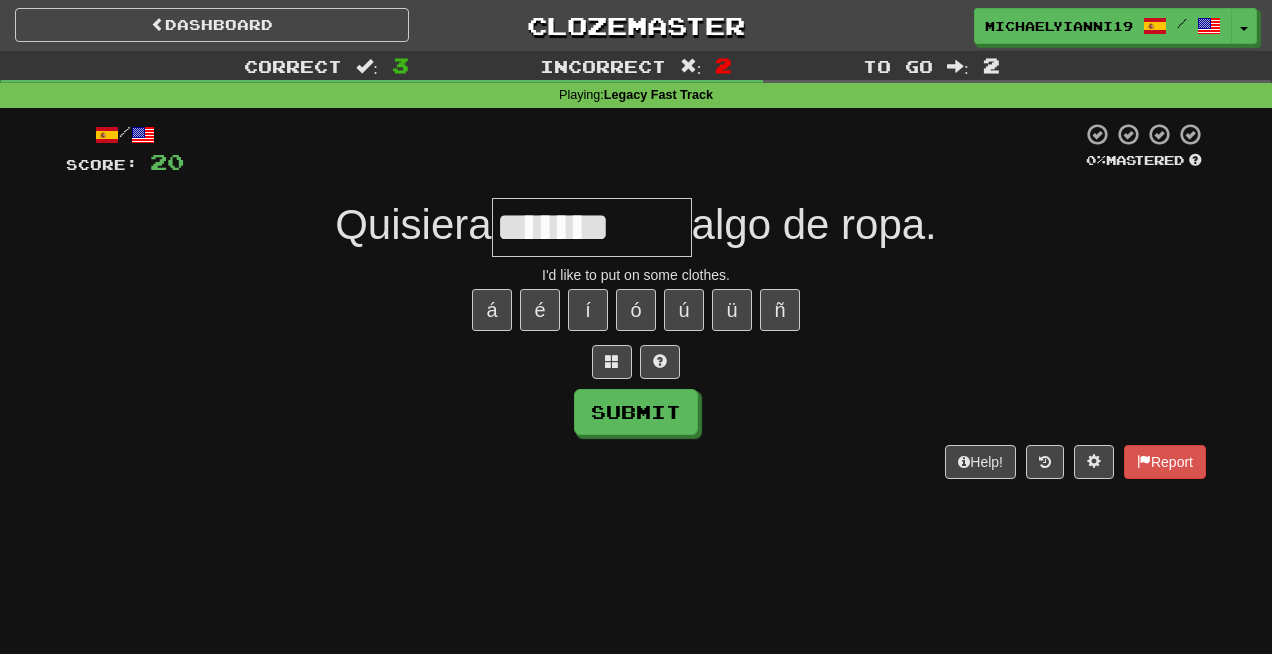 type on "*******" 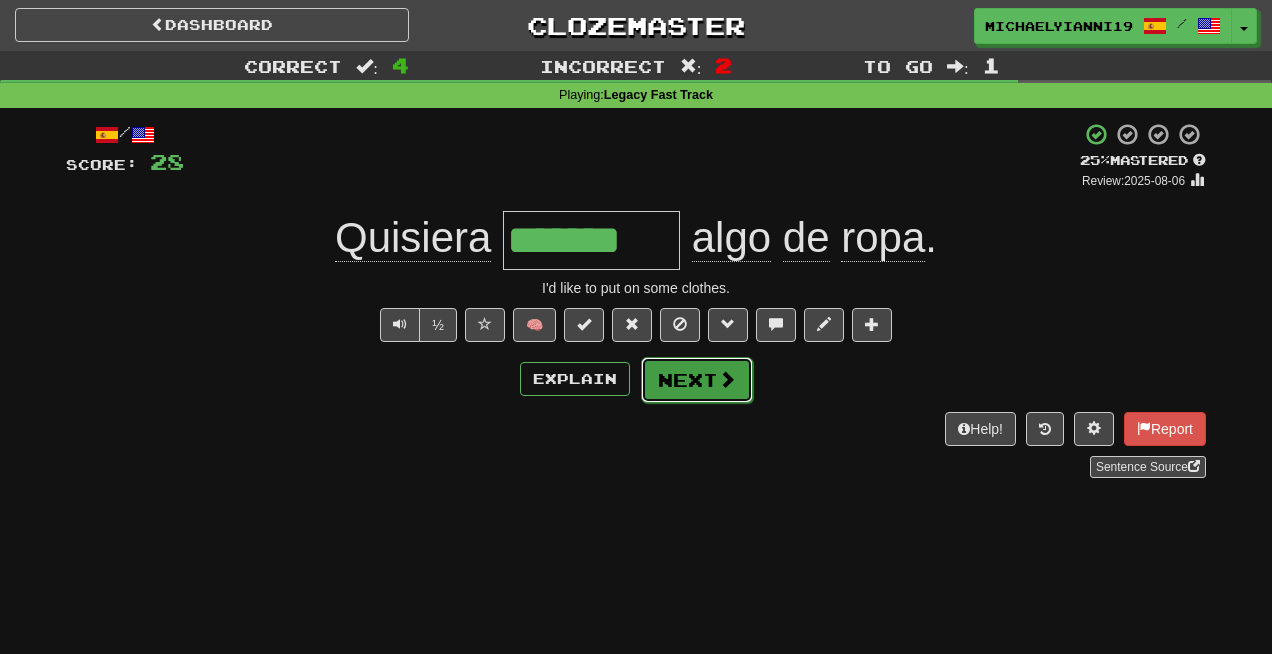 click on "Next" at bounding box center [697, 380] 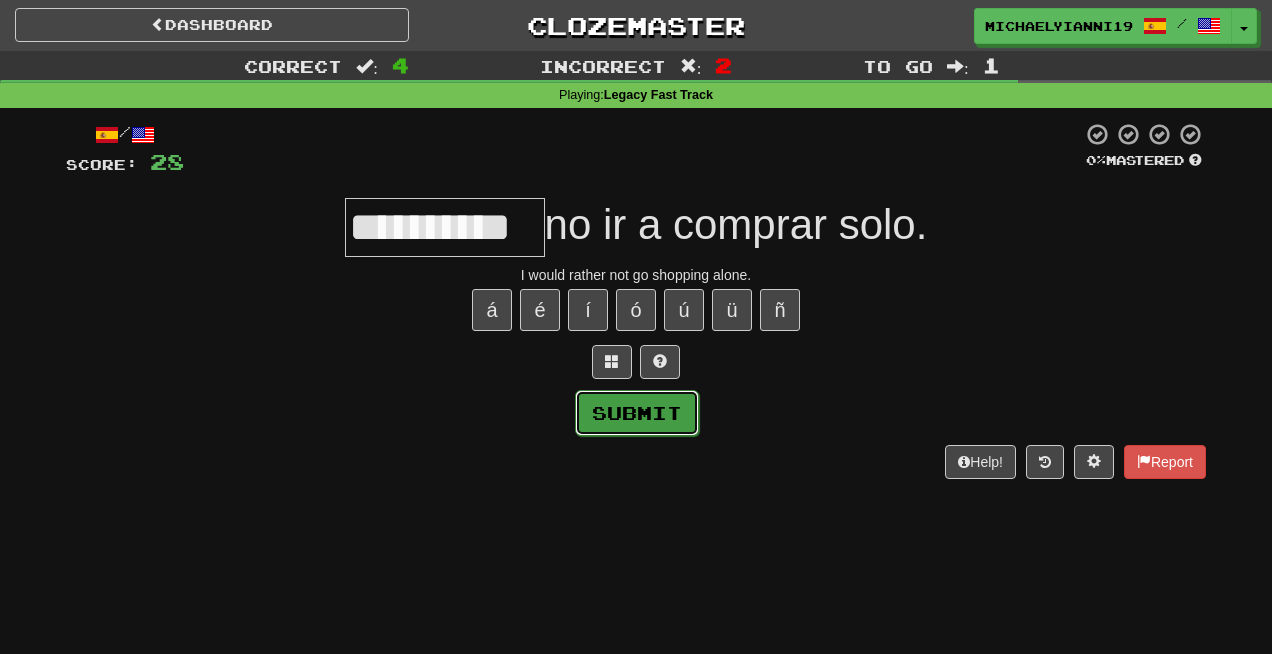 click on "Submit" at bounding box center (637, 413) 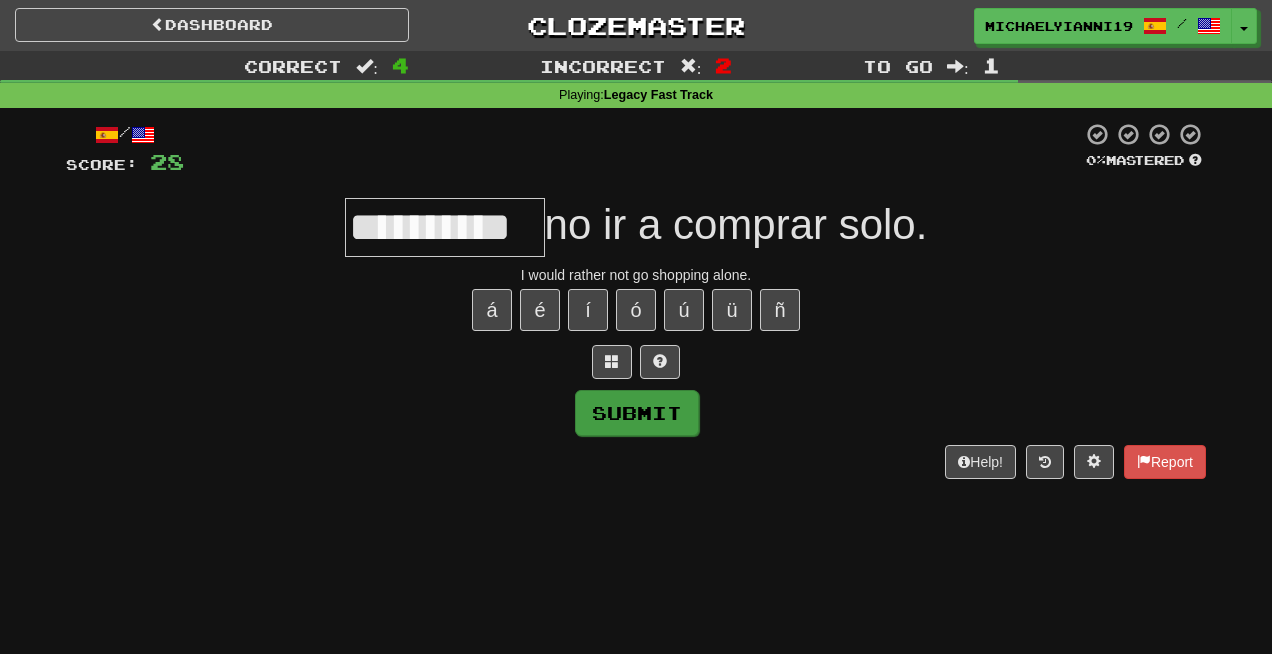 type on "**********" 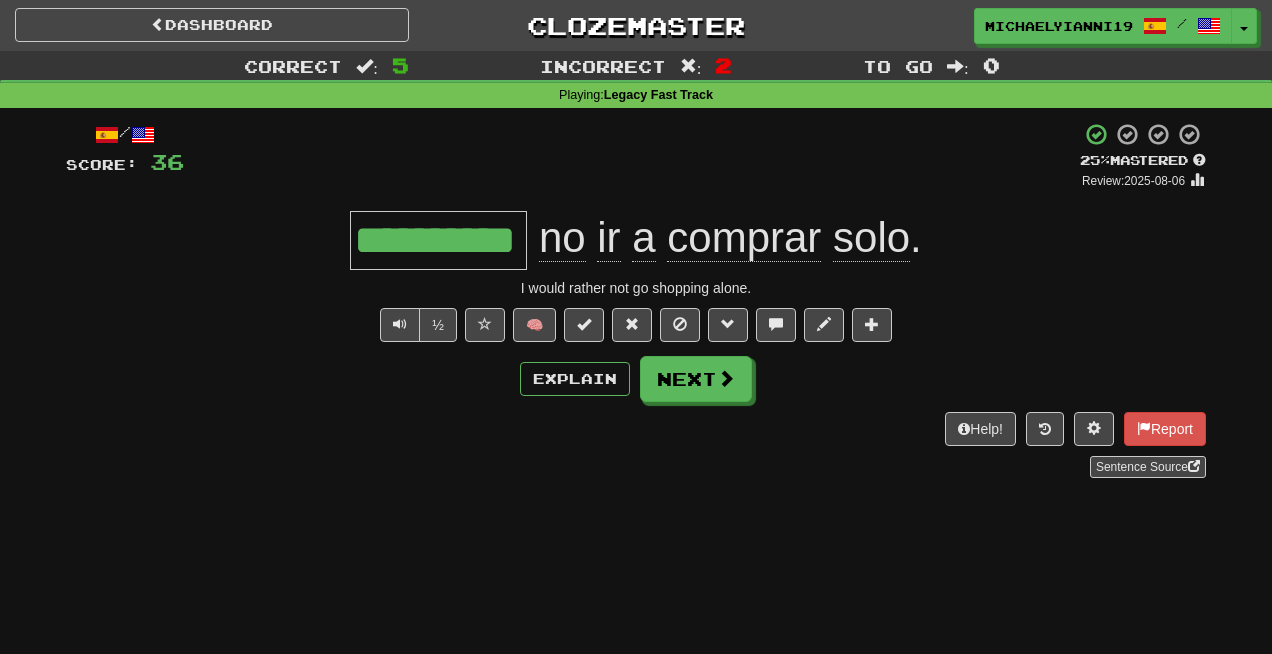 click on "**********" at bounding box center (438, 240) 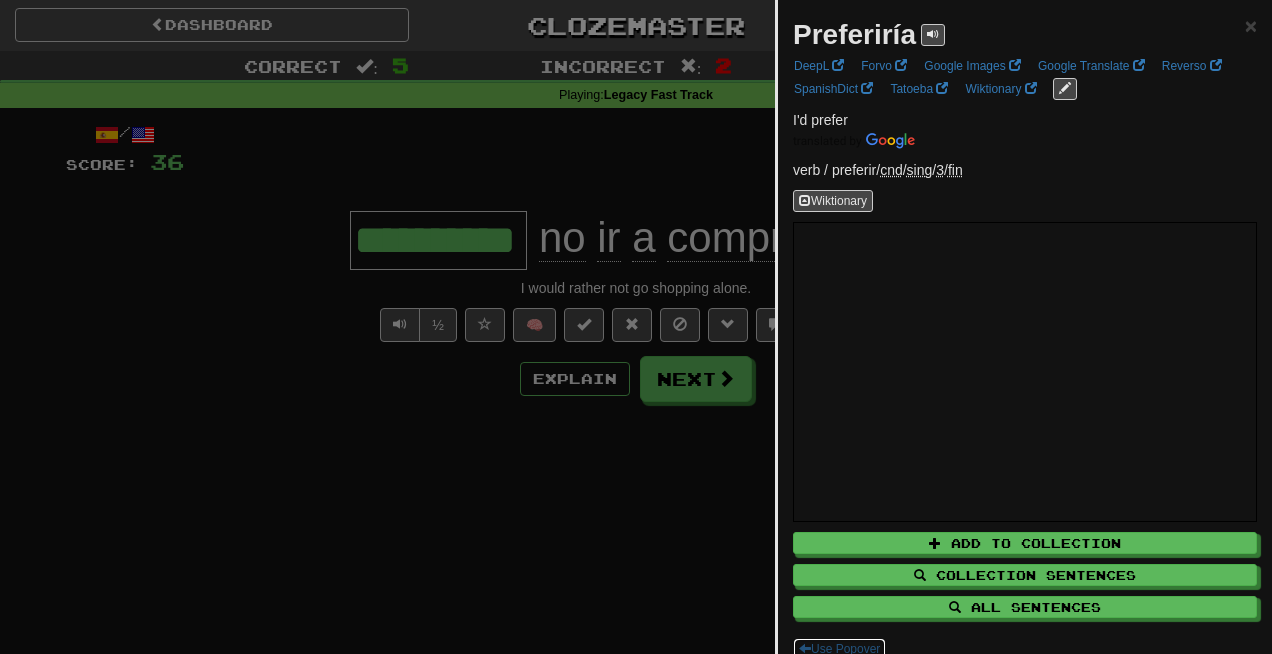 click on "Use Popover" at bounding box center (839, 649) 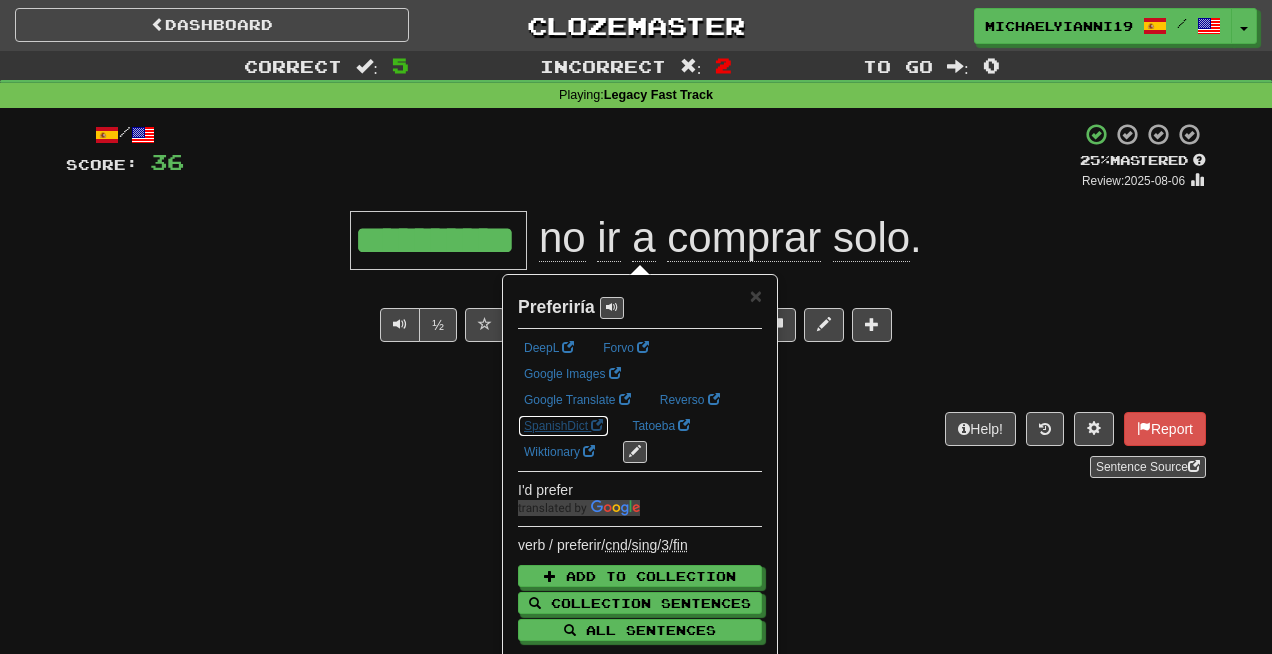 click on "SpanishDict" at bounding box center [563, 426] 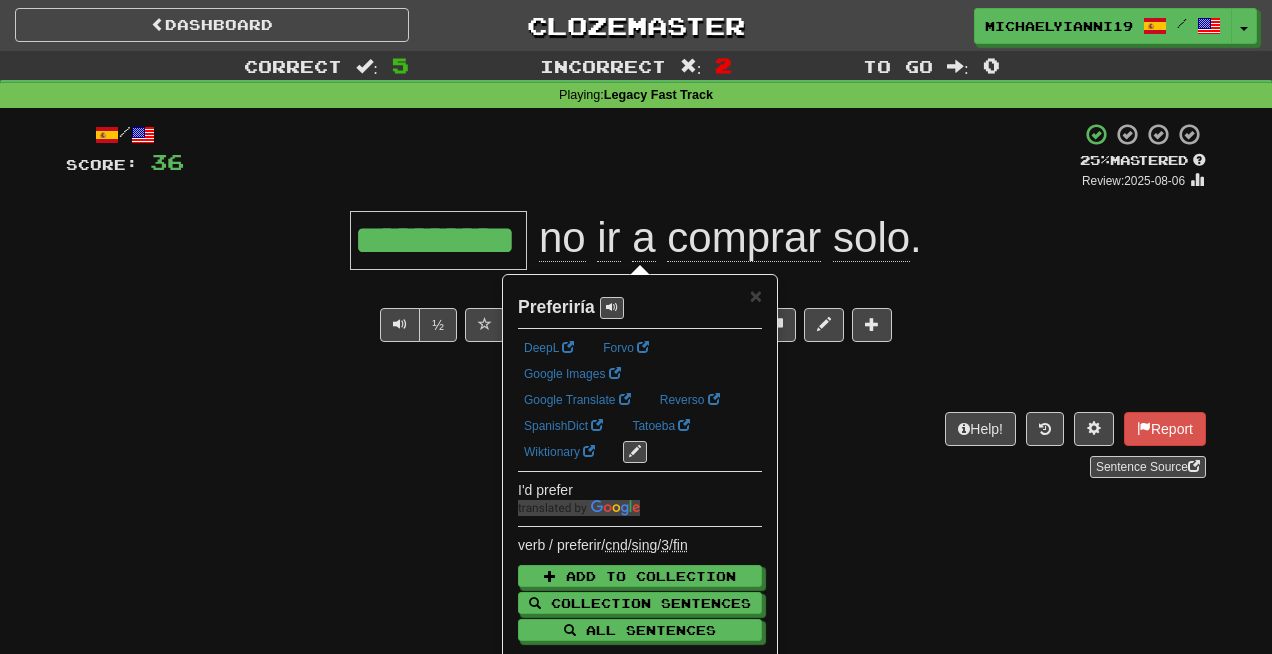 click on "**********" at bounding box center (636, 300) 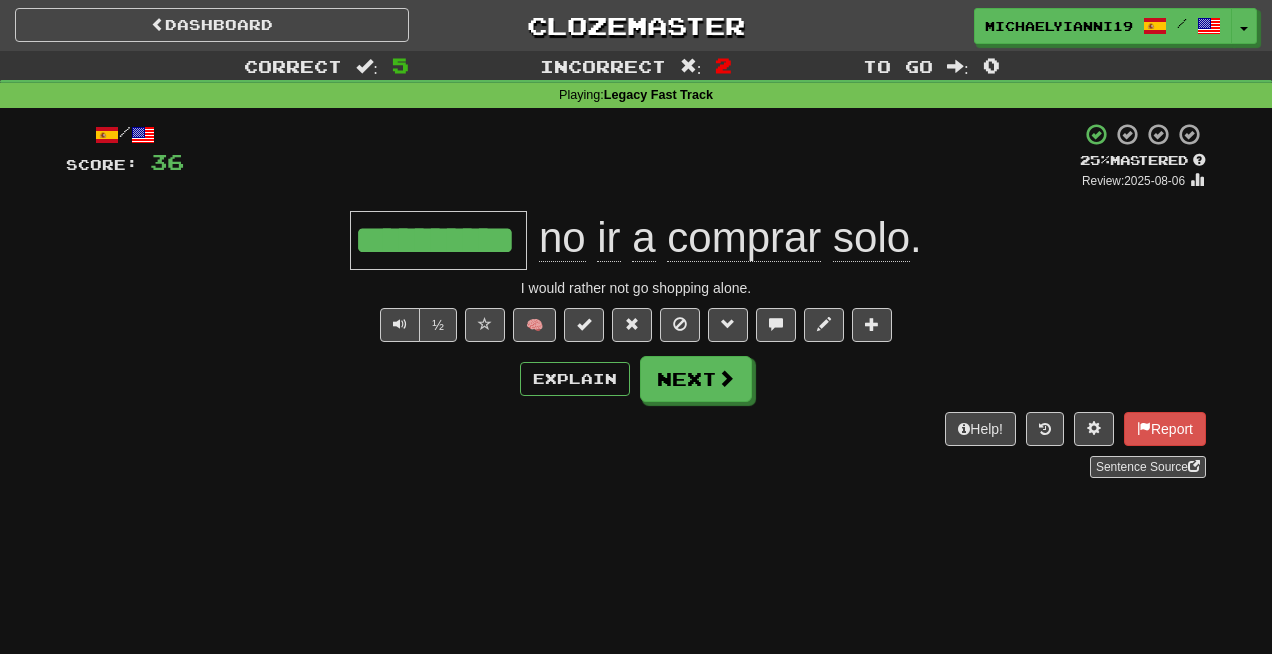 click on "**********" at bounding box center (636, 300) 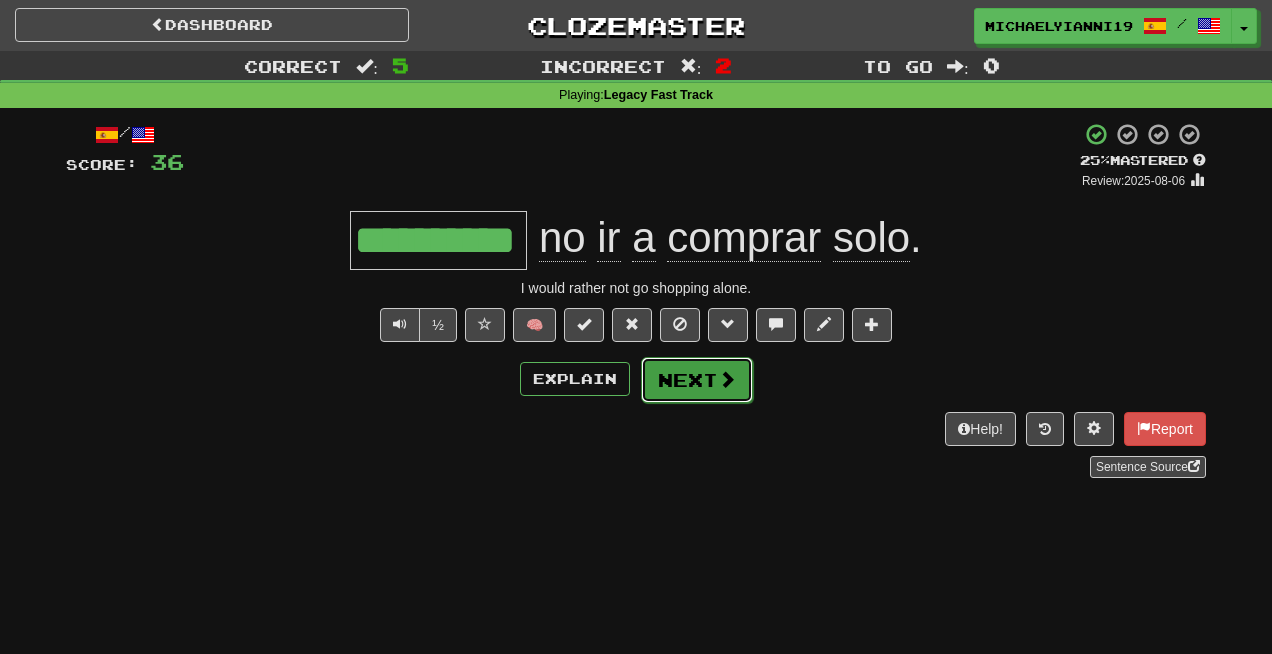 click on "Next" at bounding box center (697, 380) 